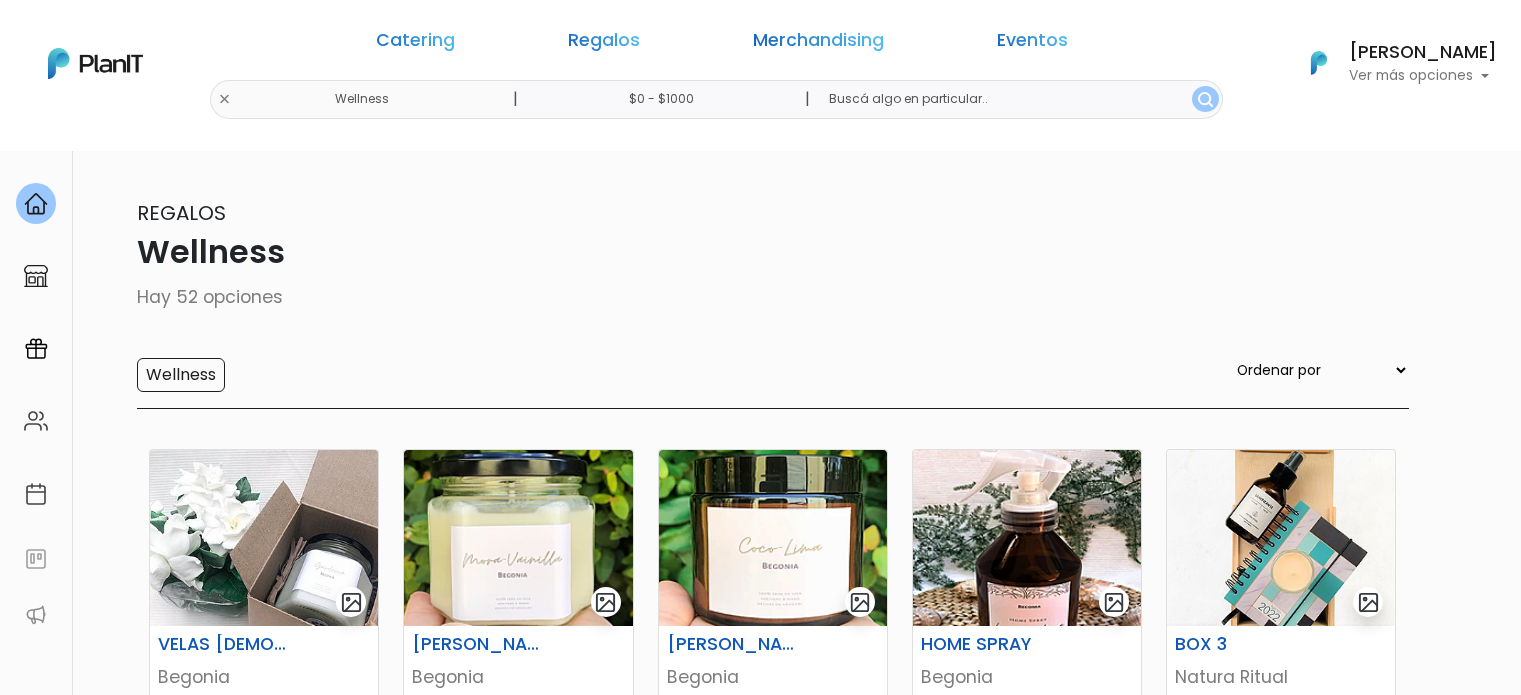 scroll, scrollTop: 0, scrollLeft: 0, axis: both 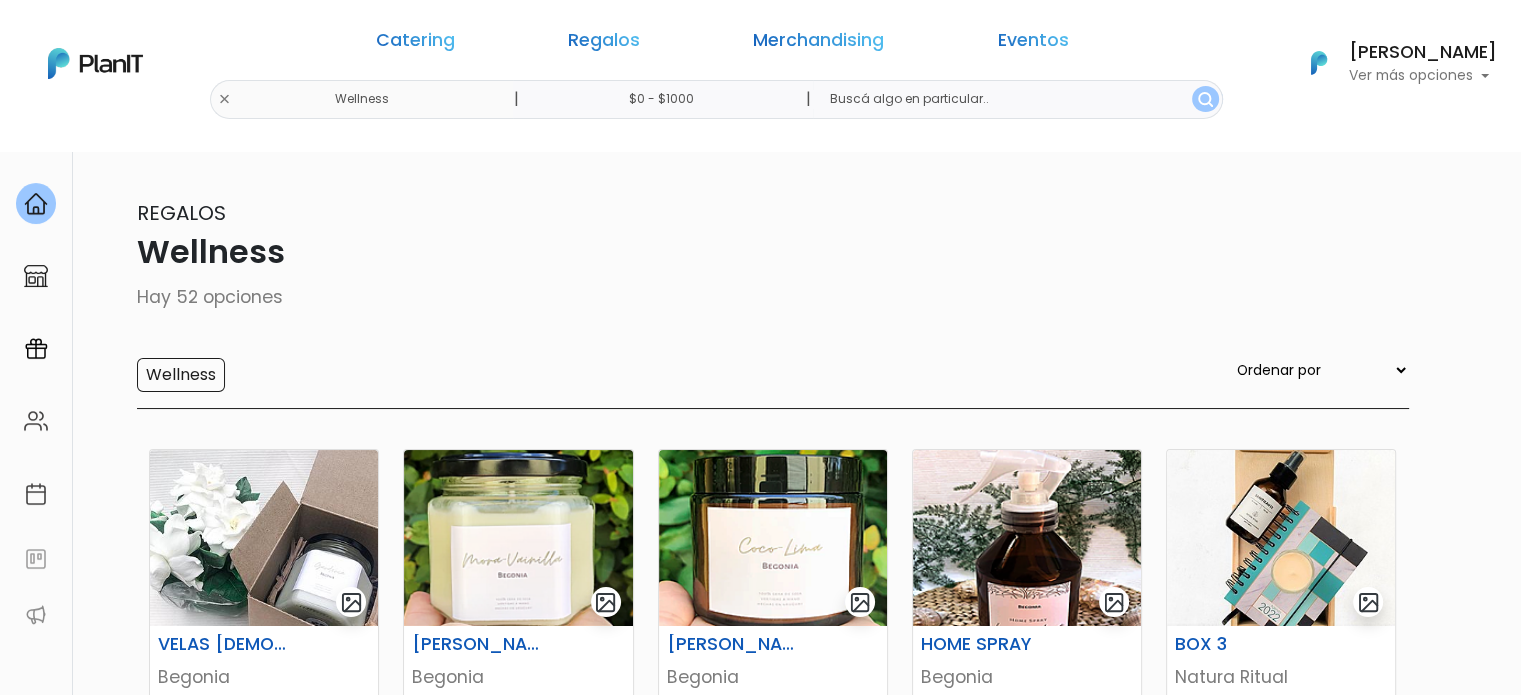 click on "$0 - $1000" at bounding box center [665, 99] 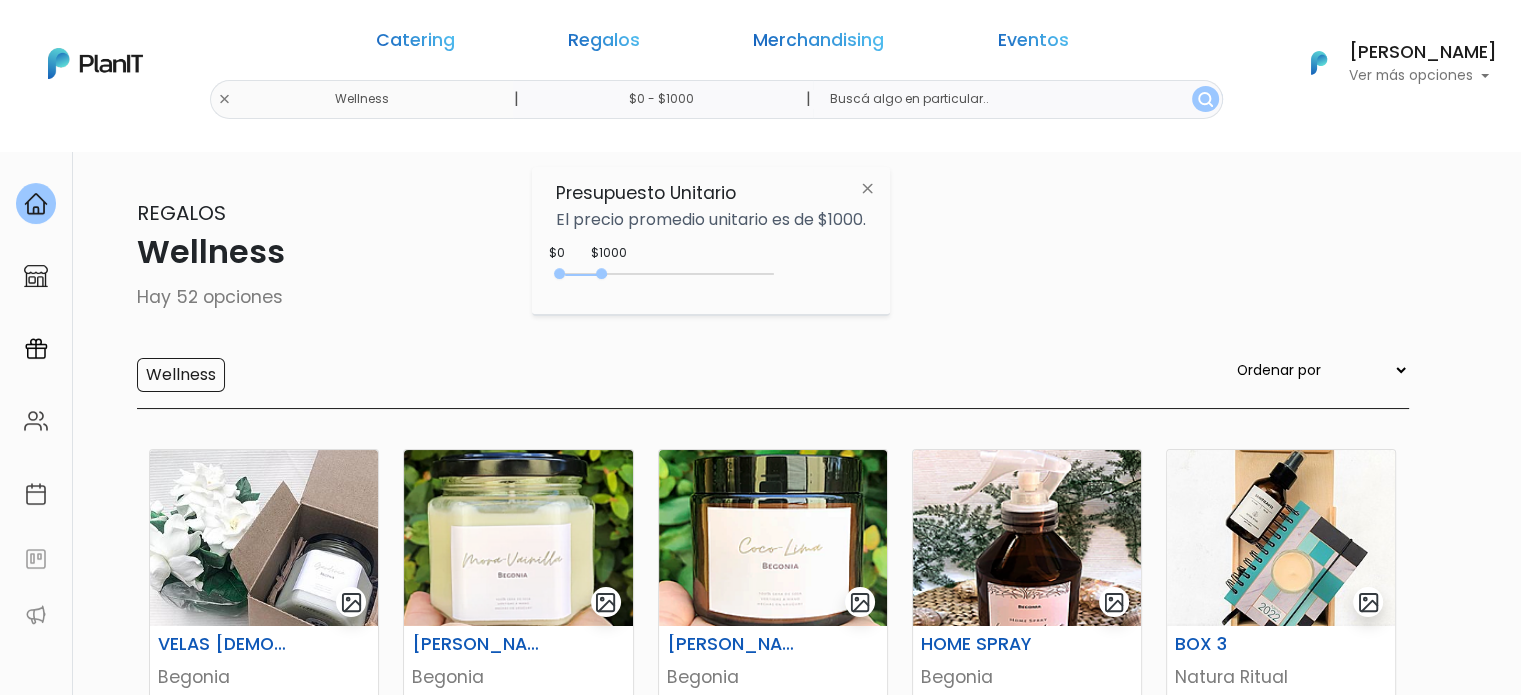 scroll, scrollTop: 0, scrollLeft: 0, axis: both 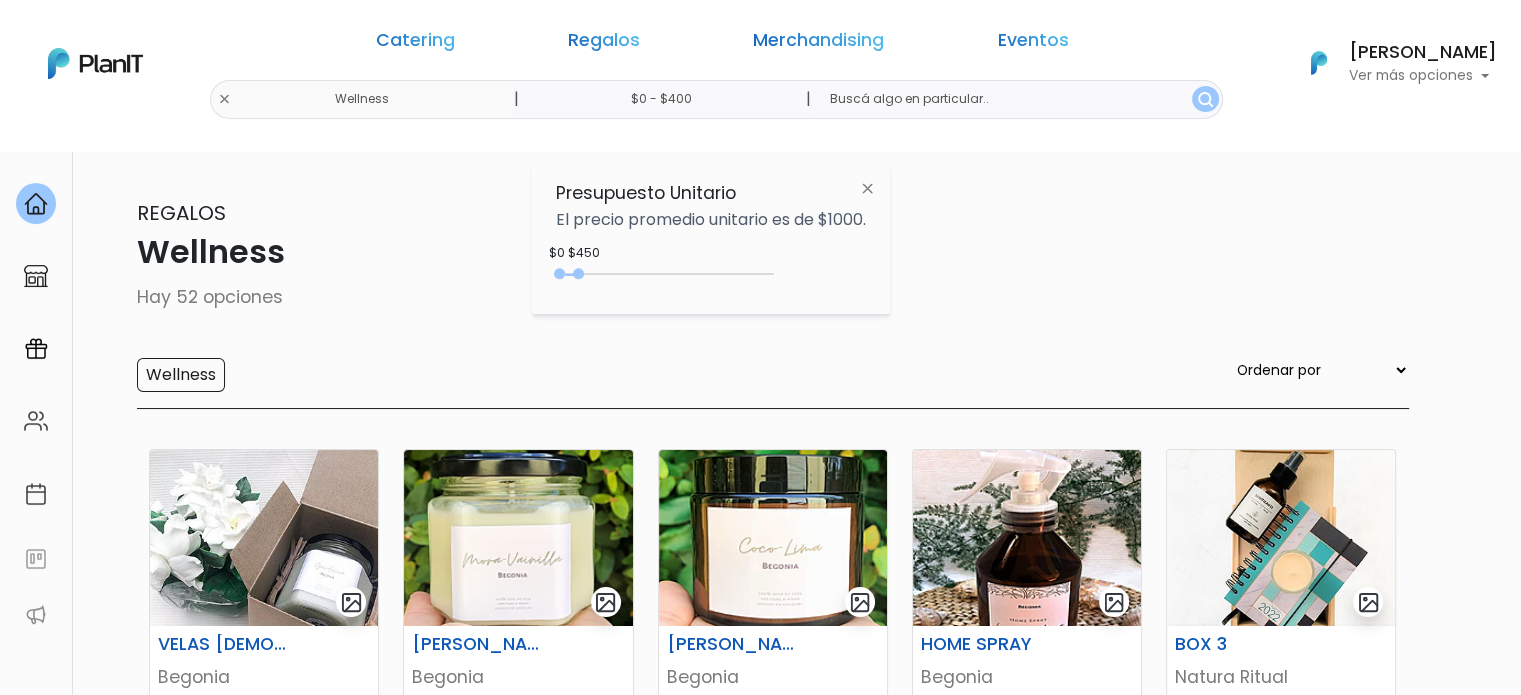 type on "$0 - $350" 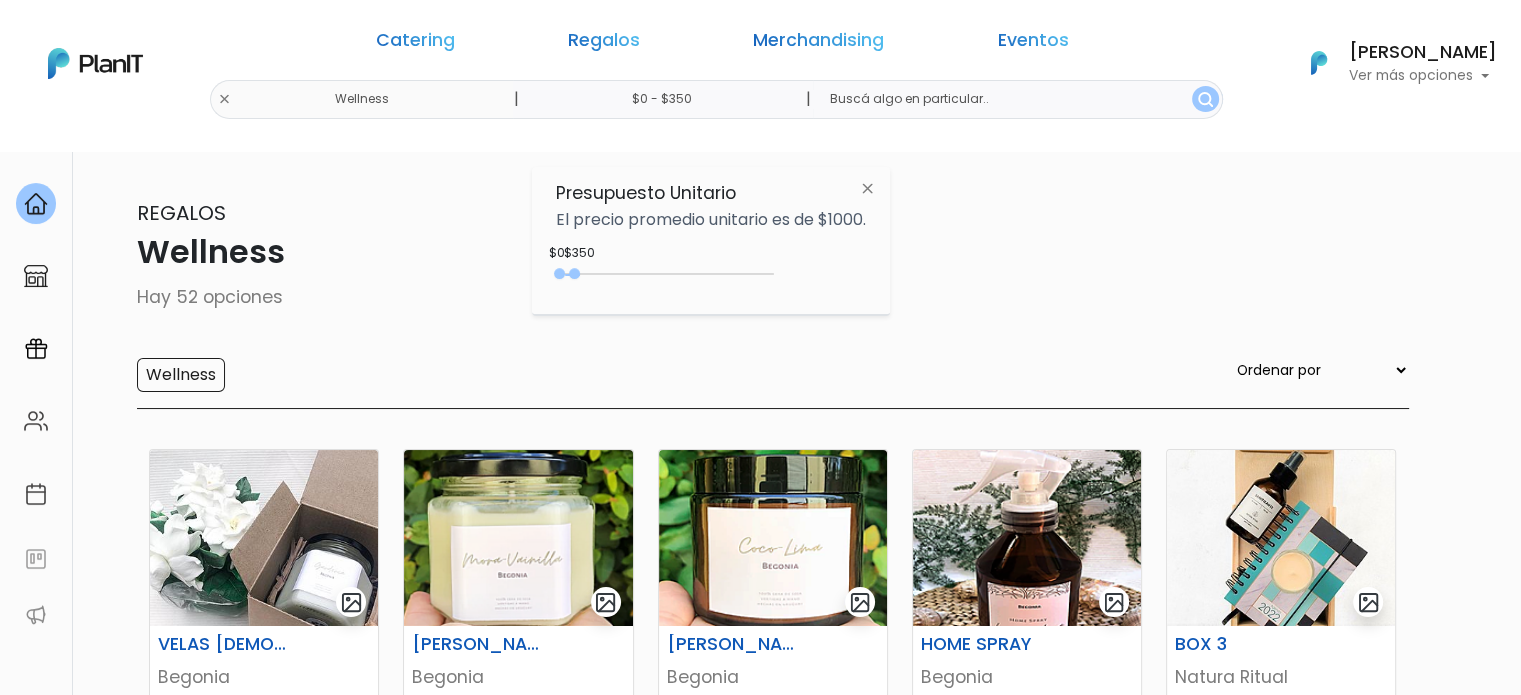 drag, startPoint x: 592, startPoint y: 273, endPoint x: 578, endPoint y: 273, distance: 14 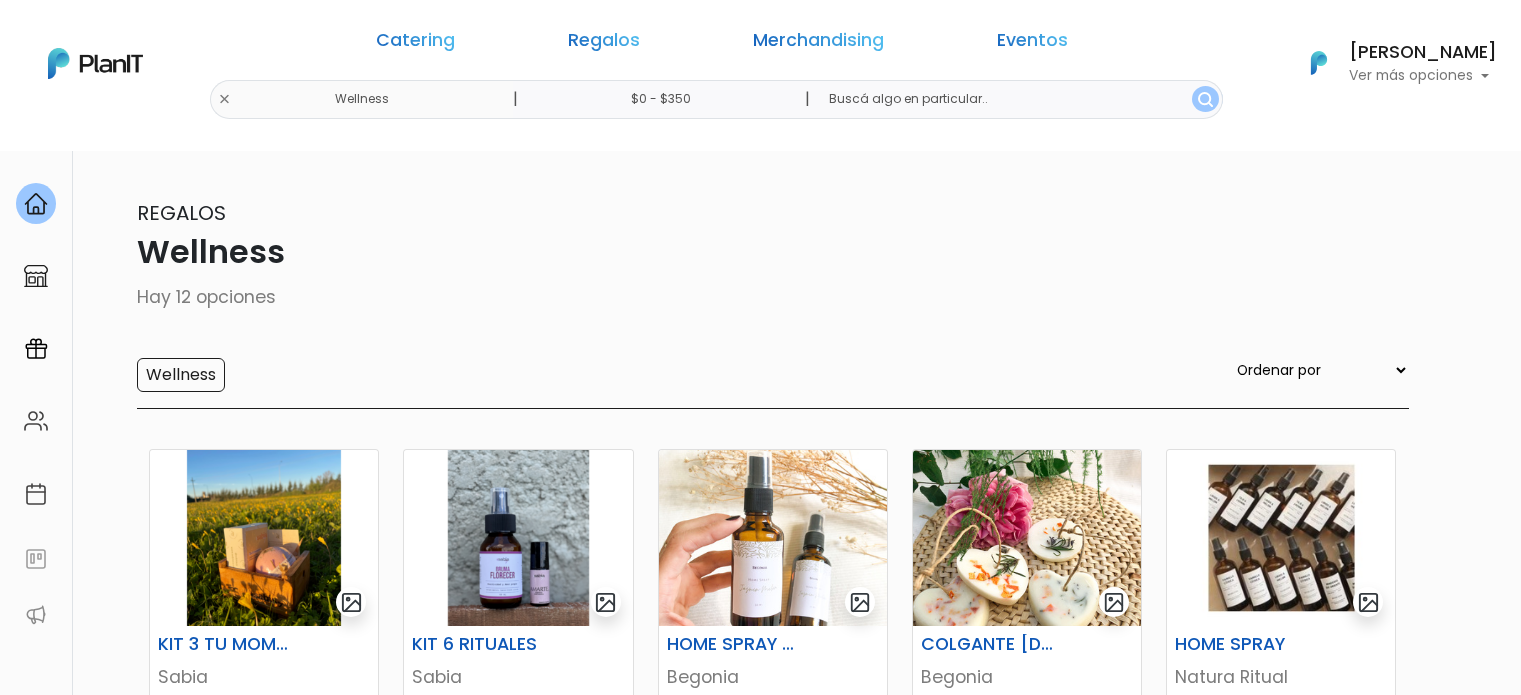 scroll, scrollTop: 0, scrollLeft: 0, axis: both 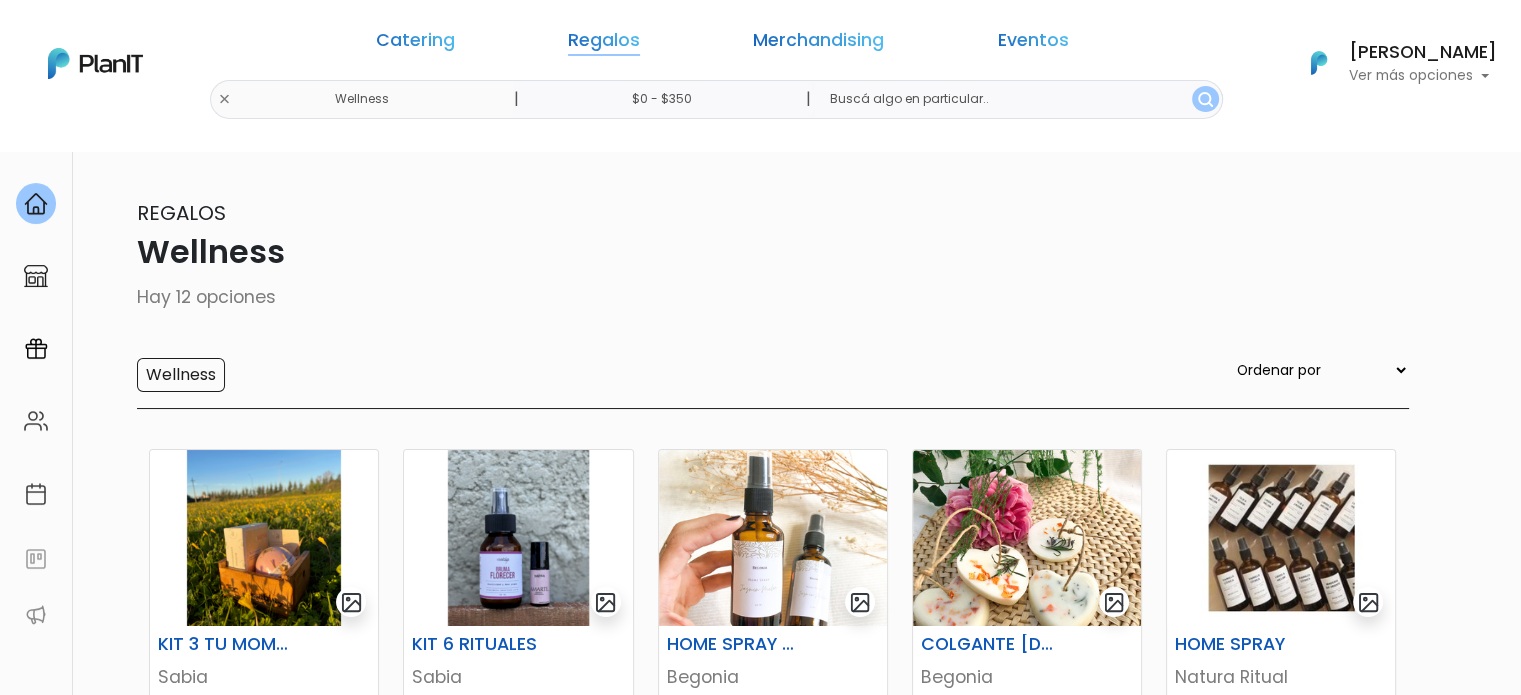 click on "Regalos" at bounding box center (604, 44) 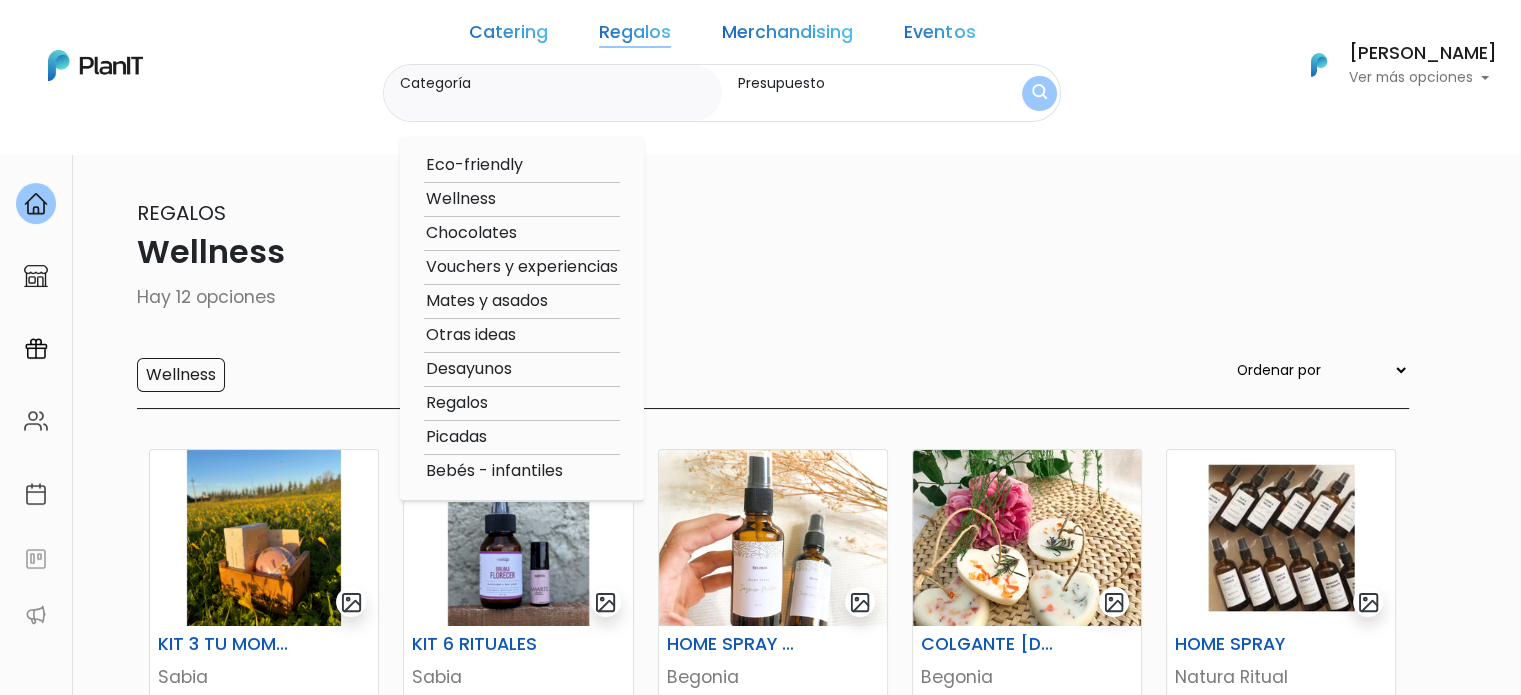 click on "Eco-friendly" at bounding box center (522, 165) 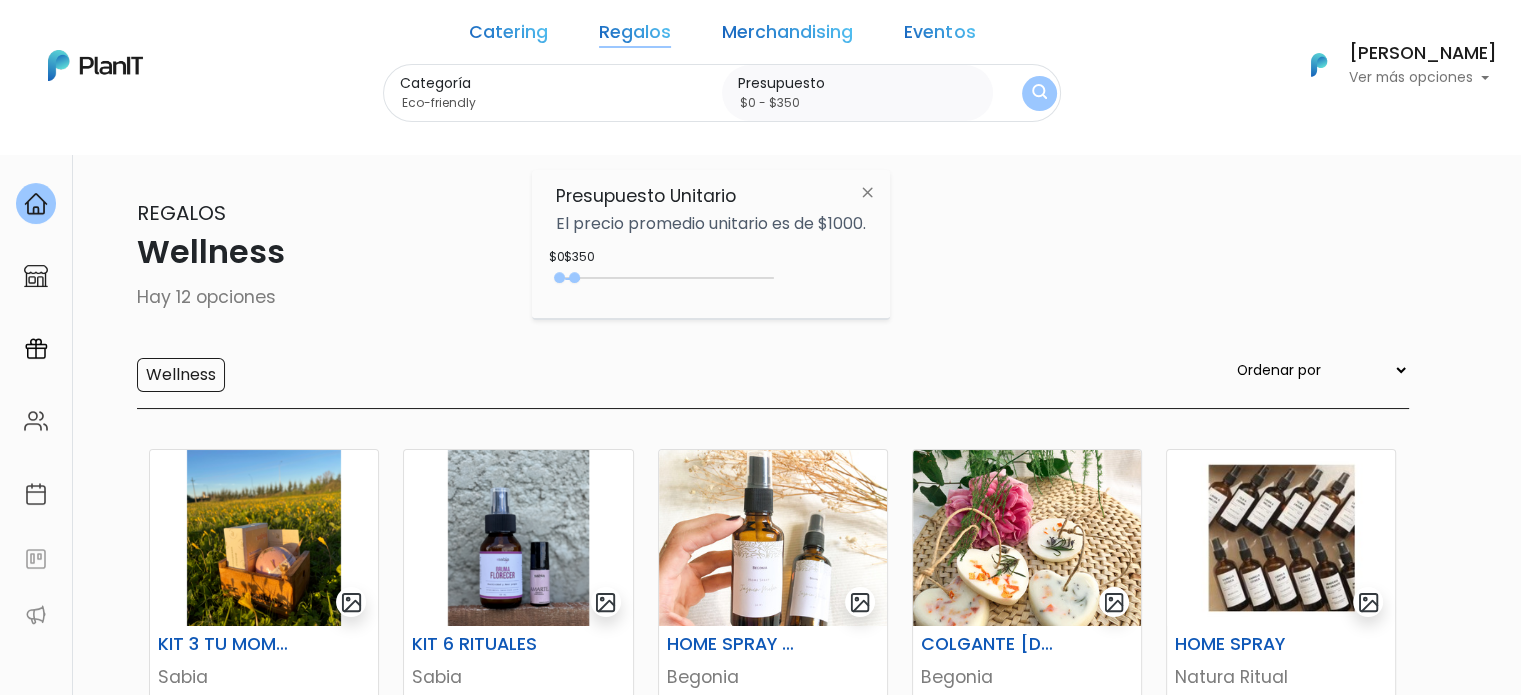 click at bounding box center [1039, 93] 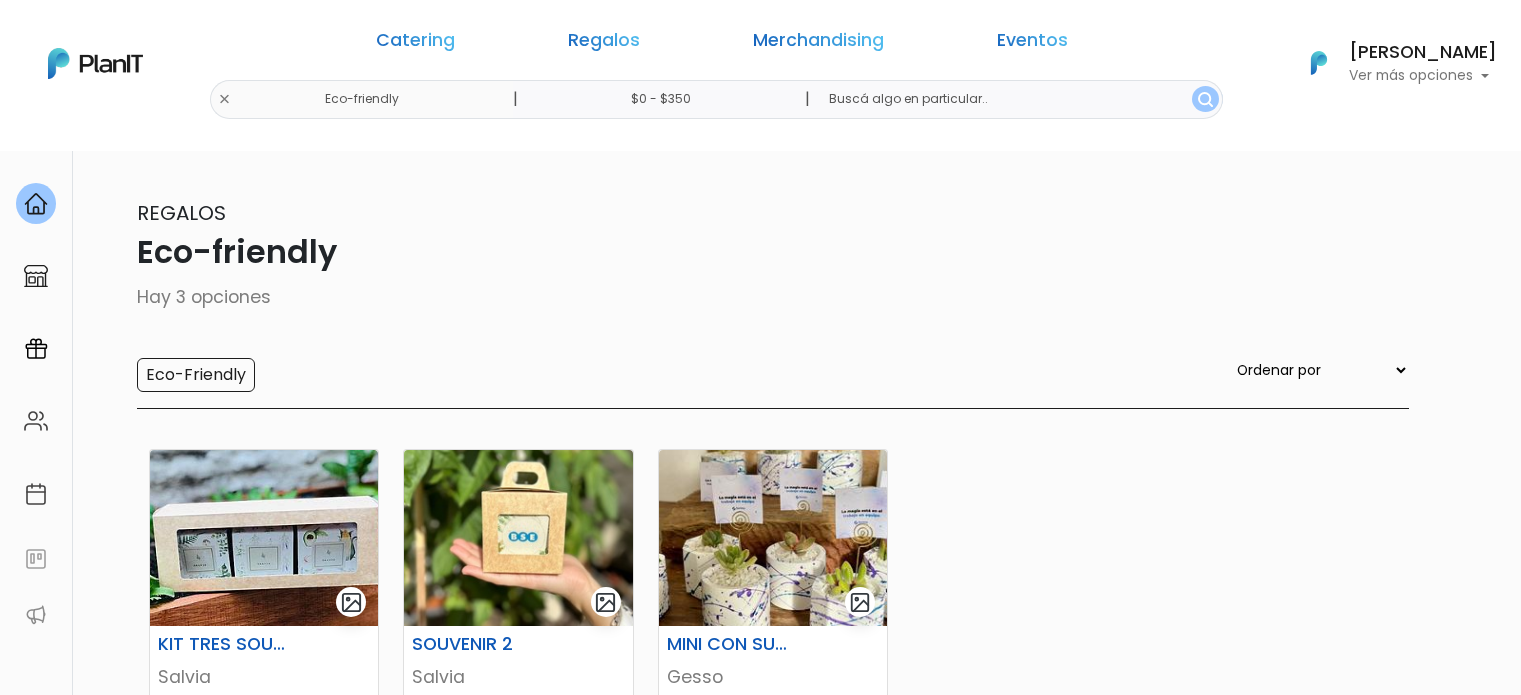 scroll, scrollTop: 0, scrollLeft: 0, axis: both 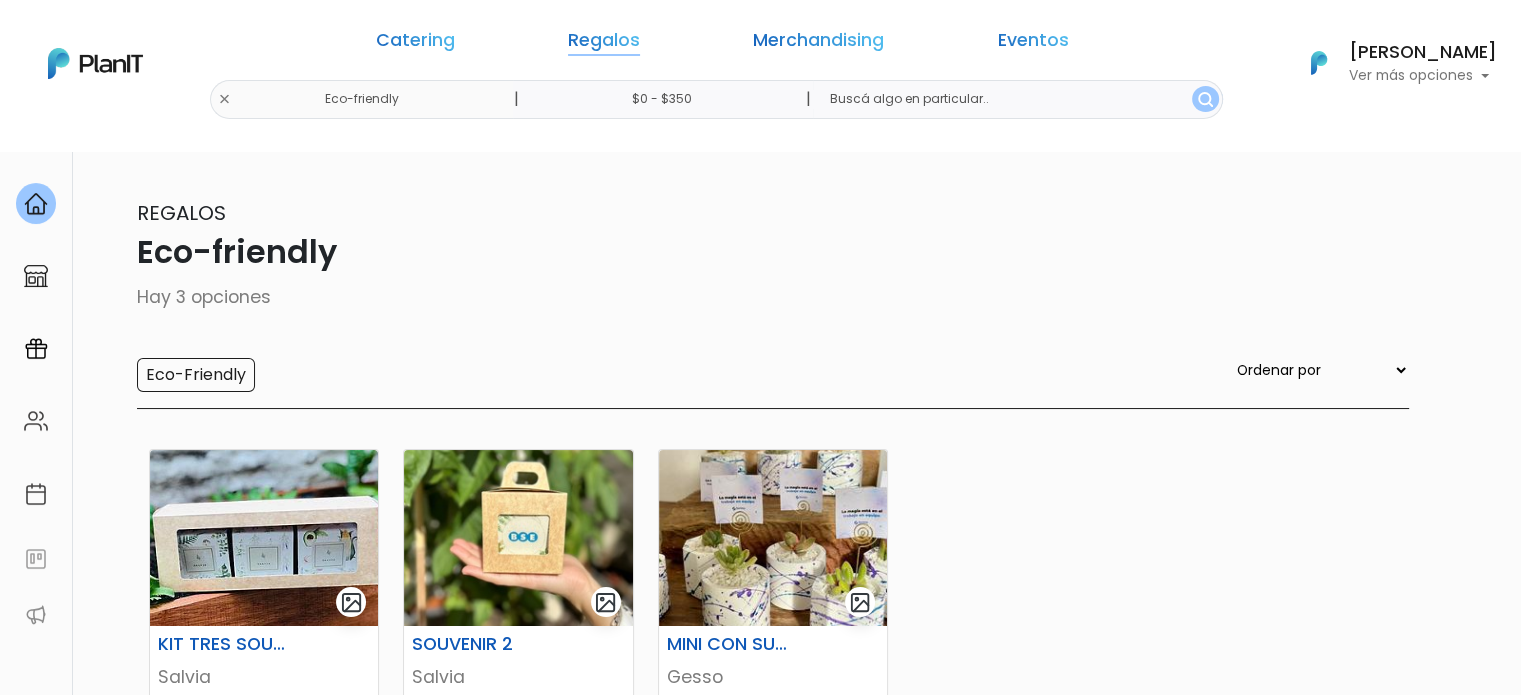 click on "Regalos" at bounding box center [604, 44] 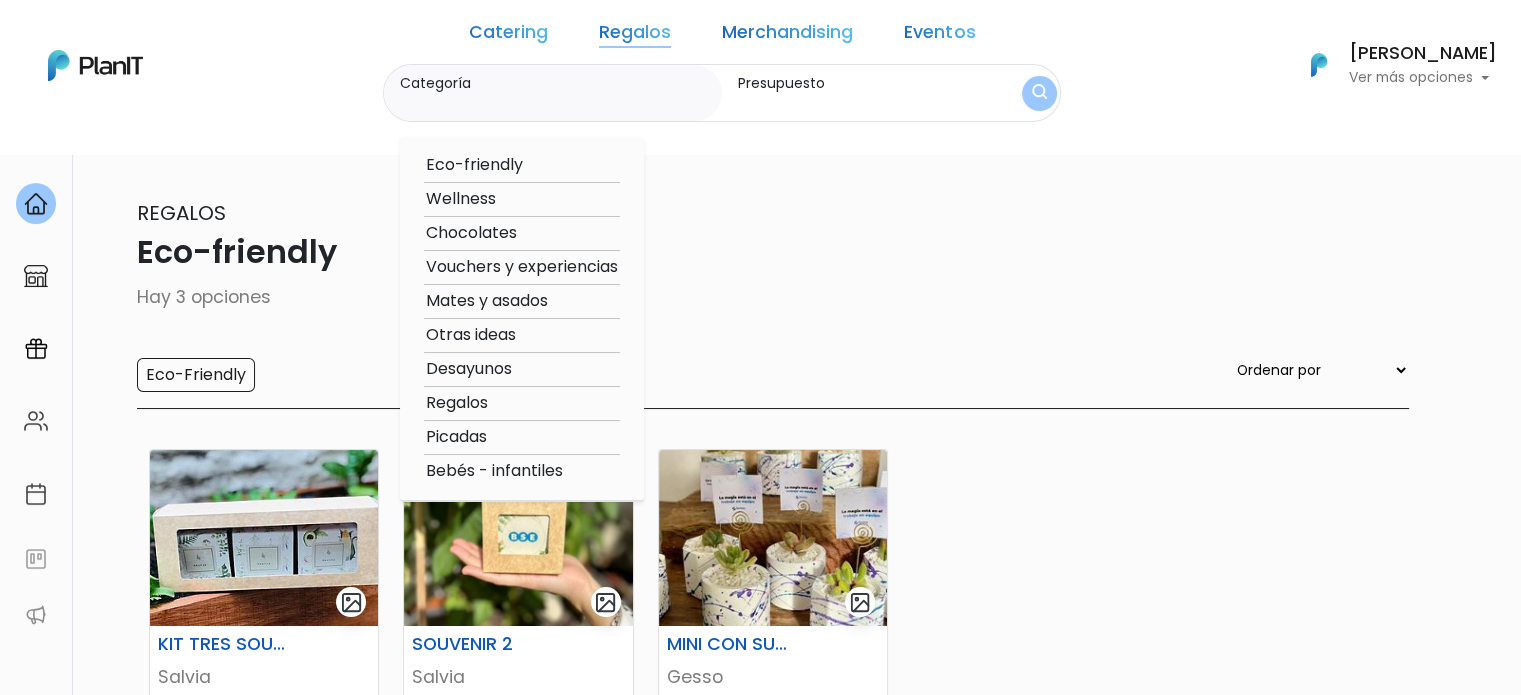 click on "Wellness" at bounding box center (522, 199) 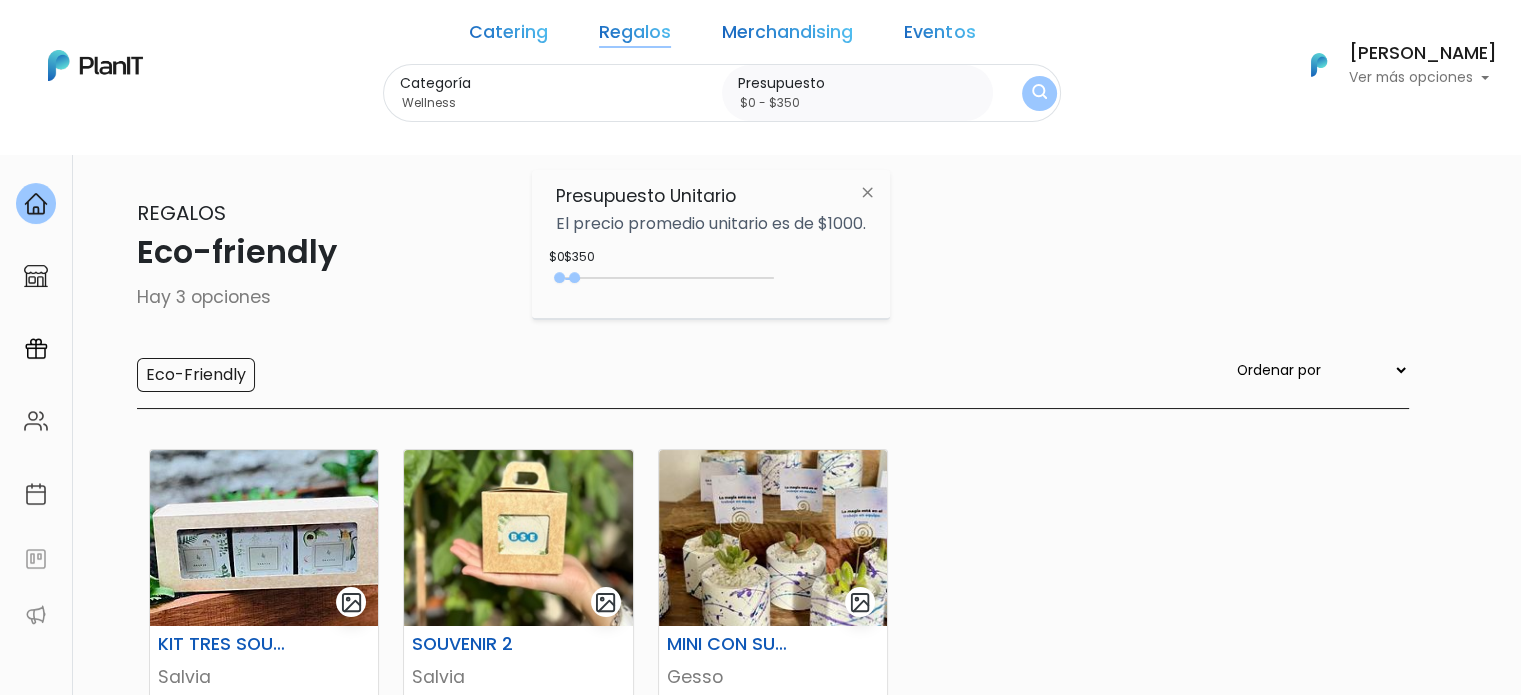 click at bounding box center [1039, 93] 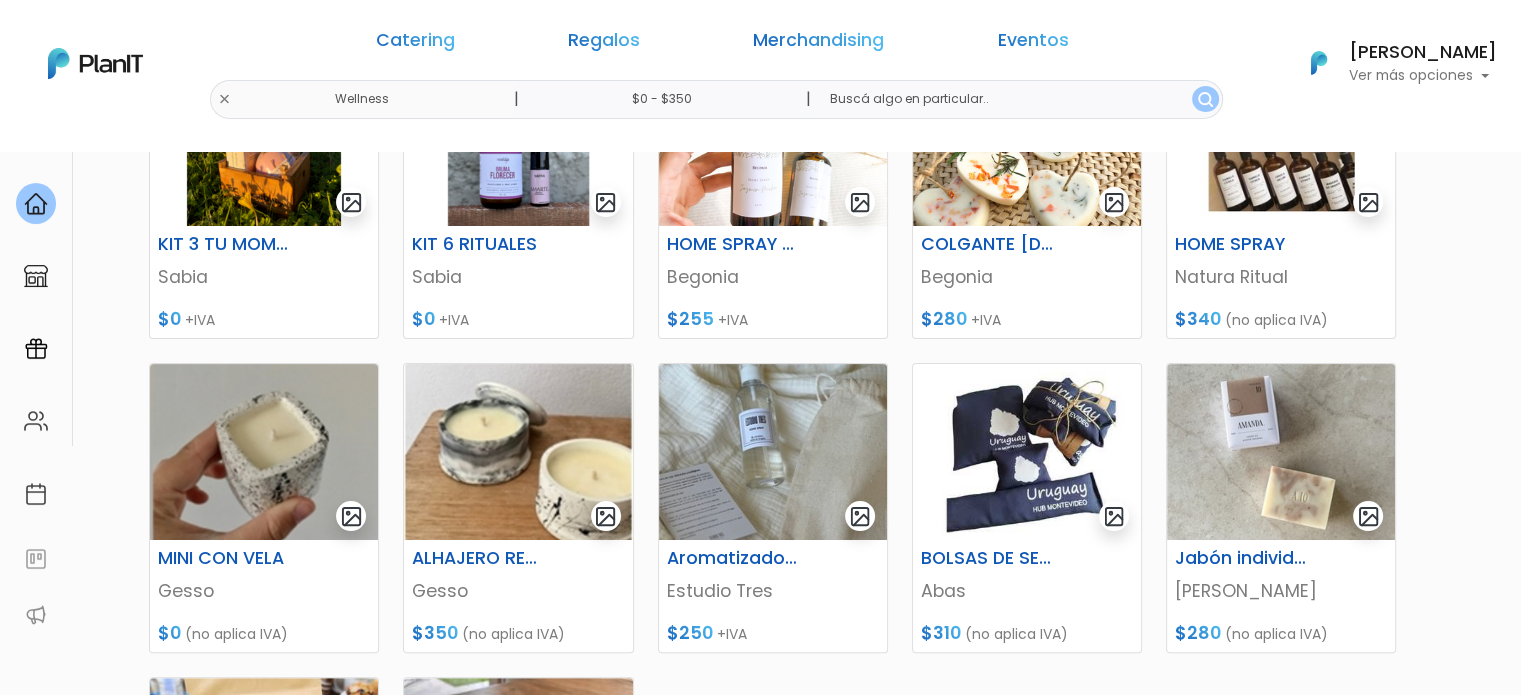 scroll, scrollTop: 500, scrollLeft: 0, axis: vertical 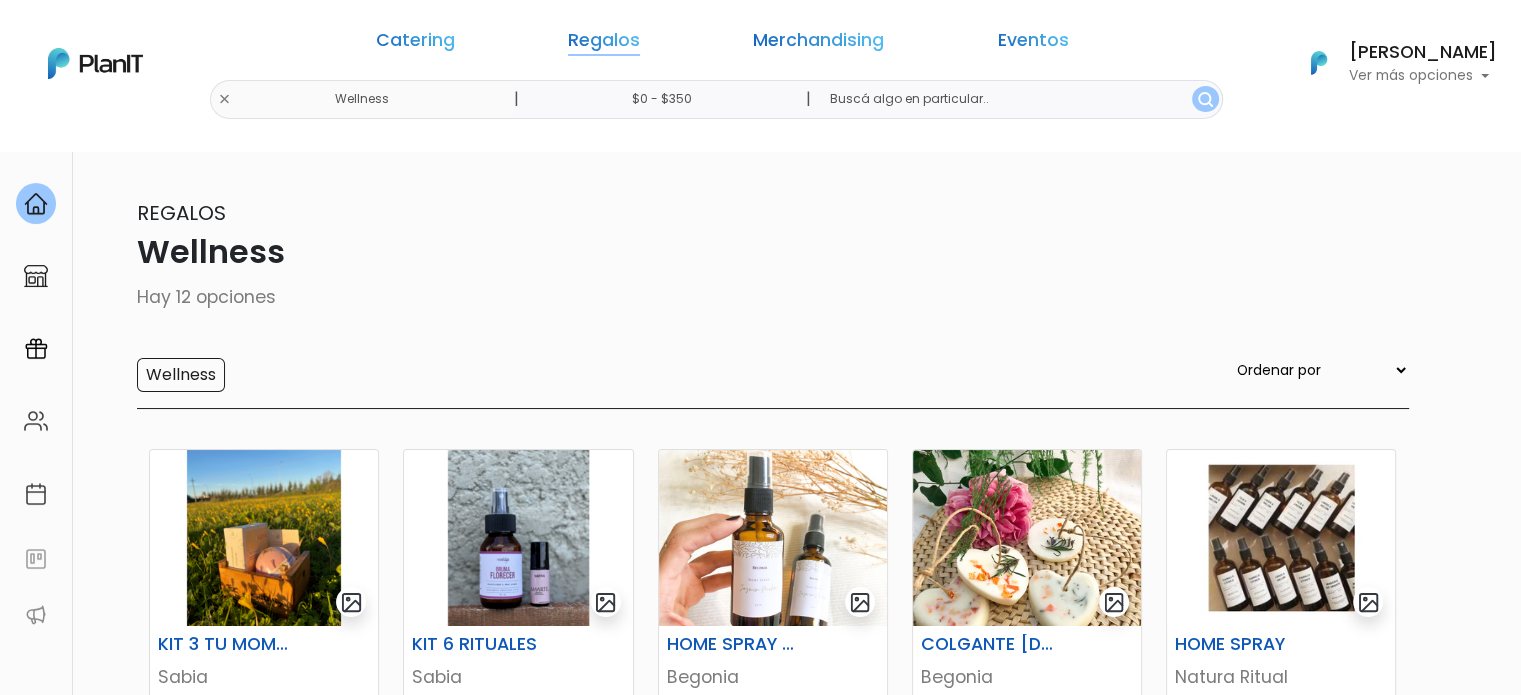 click on "Regalos" at bounding box center [604, 44] 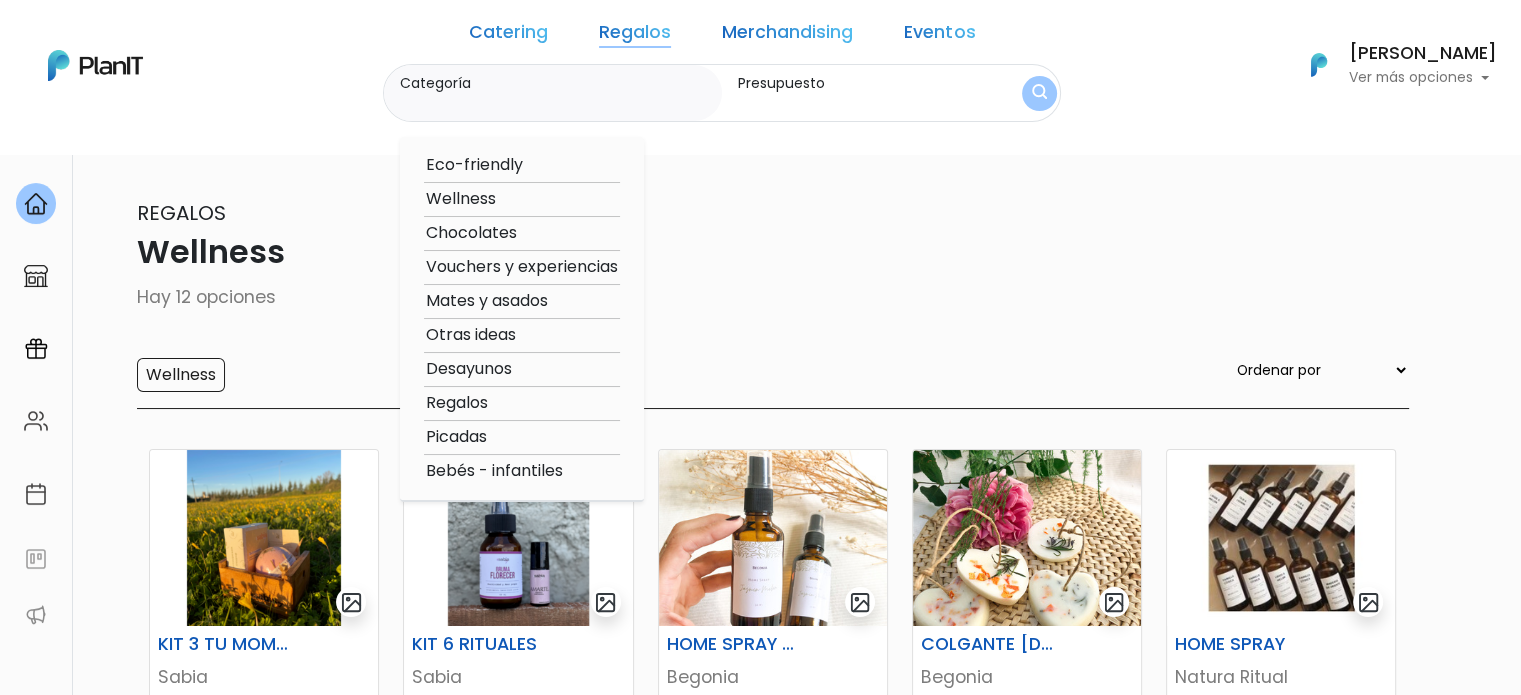 click on "Chocolates" at bounding box center [522, 233] 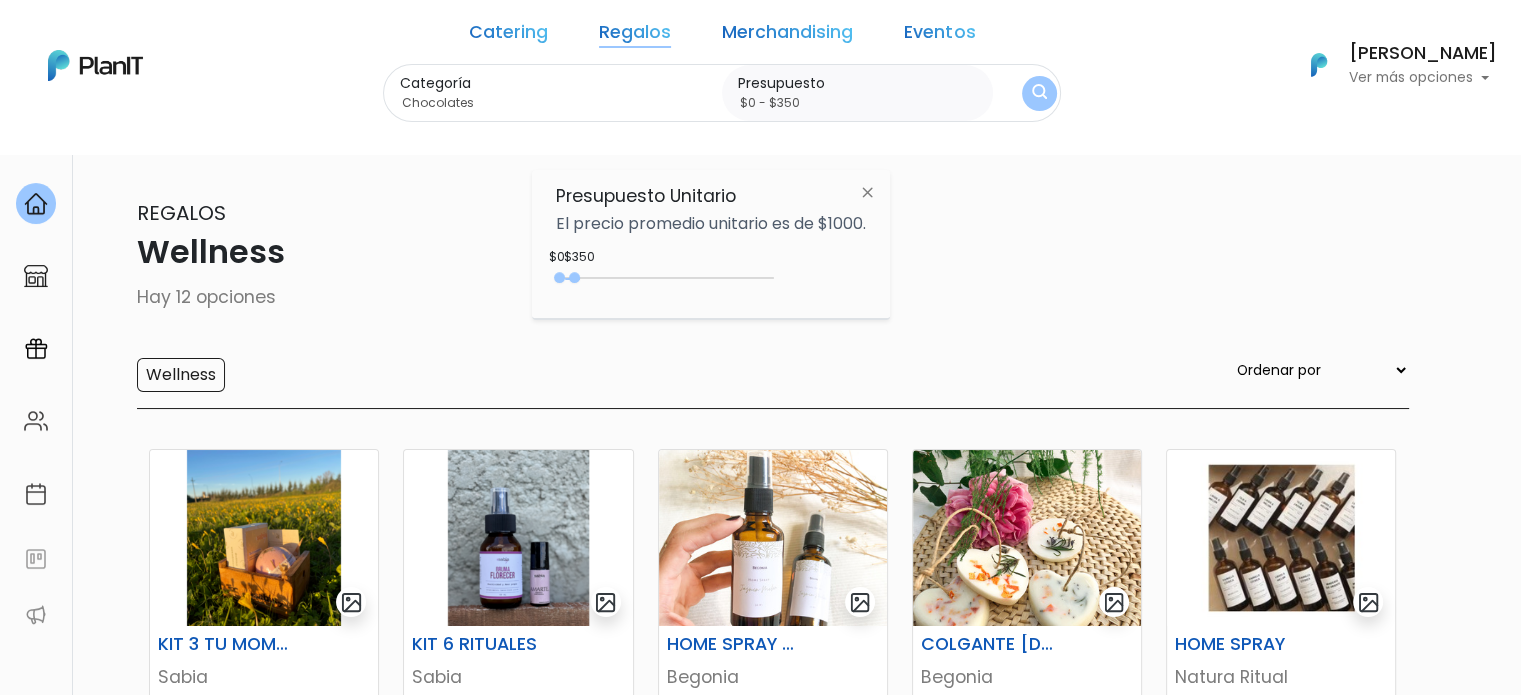click on "Categoría
Chocolates
Eco-friendly Wellness Chocolates Vouchers y experiencias Mates y asados Otras ideas Desayunos Regalos Picadas Bebés - infantiles
Presupuesto
$0 - $350" at bounding box center [722, 93] 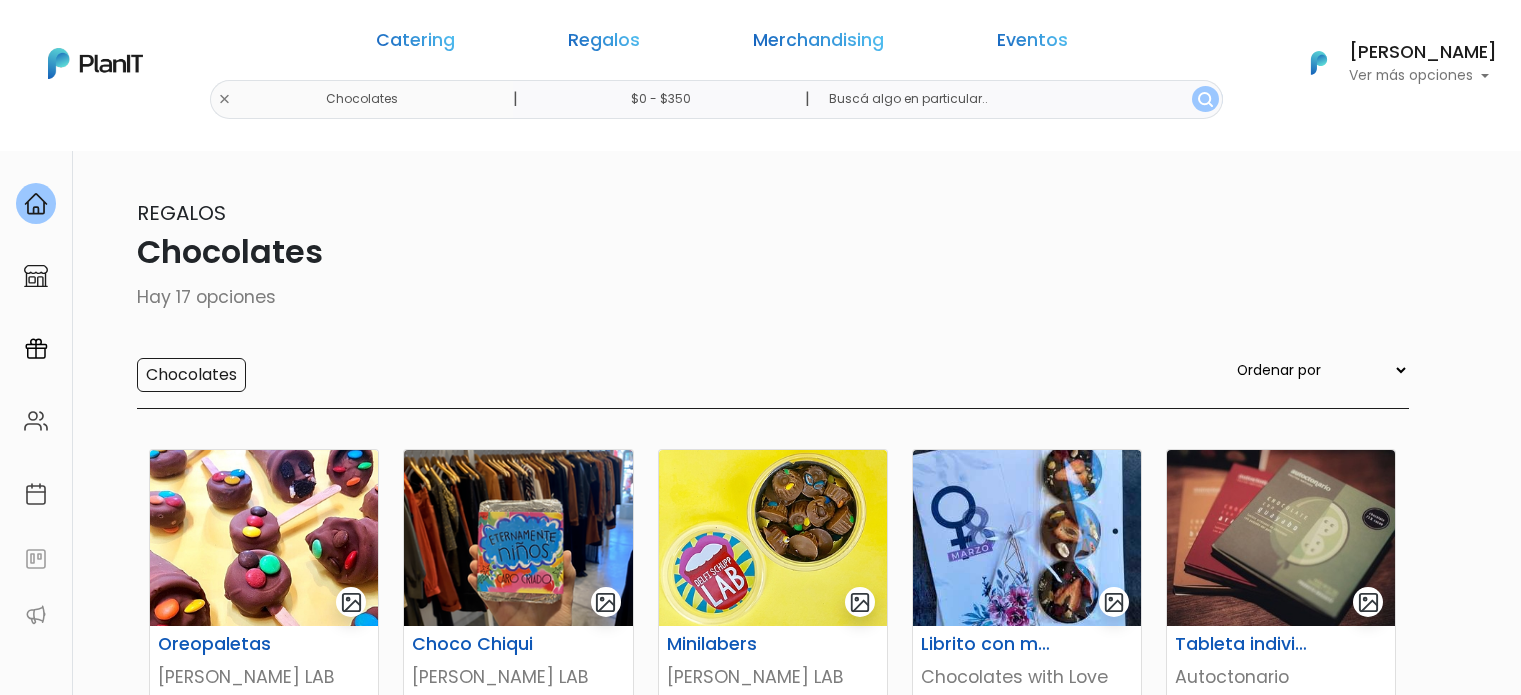 scroll, scrollTop: 0, scrollLeft: 0, axis: both 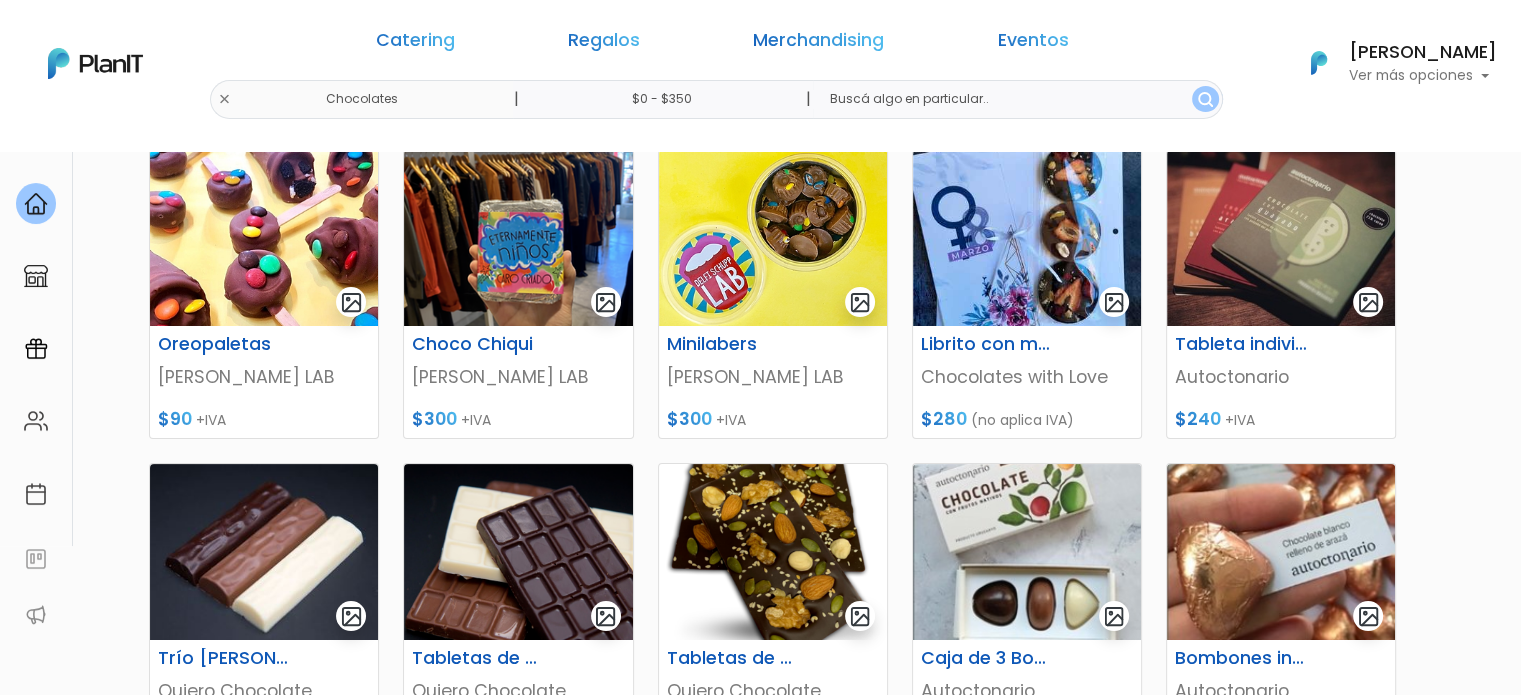 click on "keyboard_arrow_down" at bounding box center [1446, 1917] 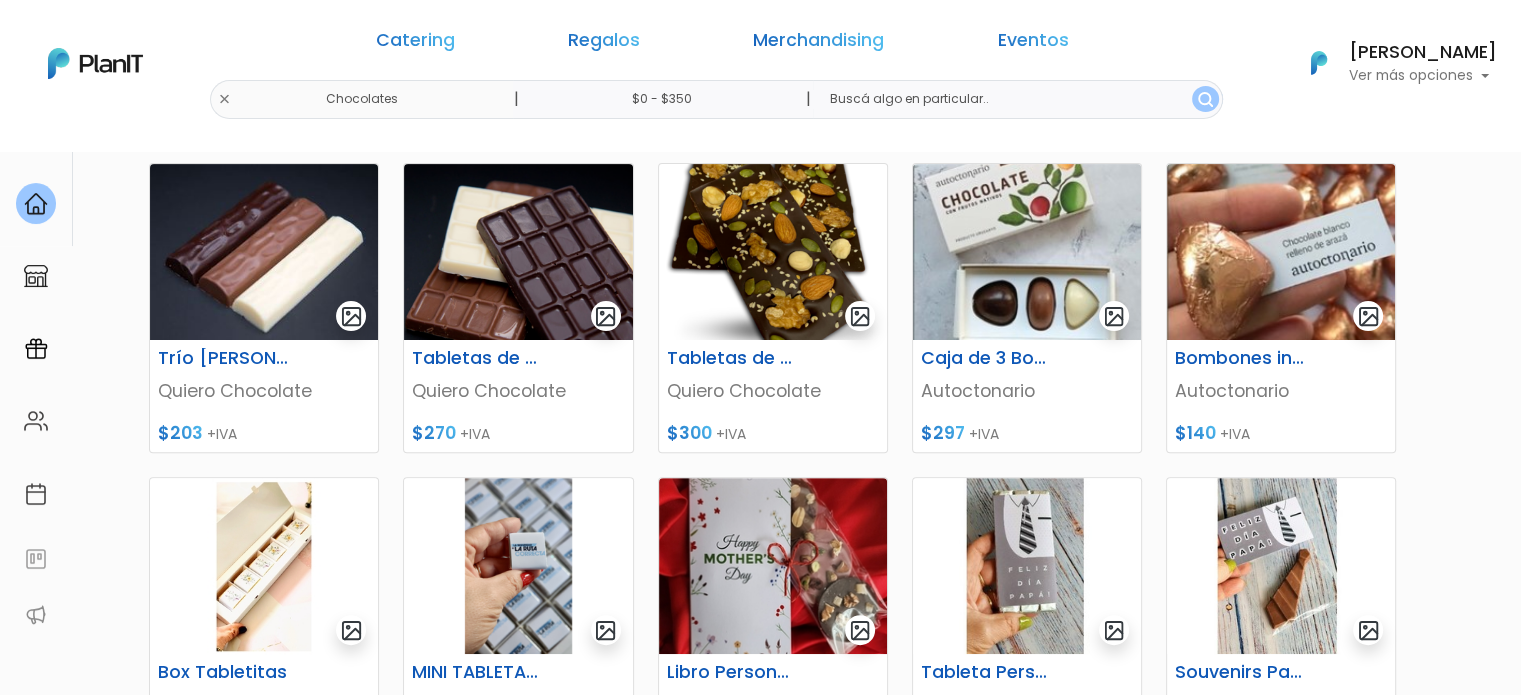 scroll, scrollTop: 800, scrollLeft: 0, axis: vertical 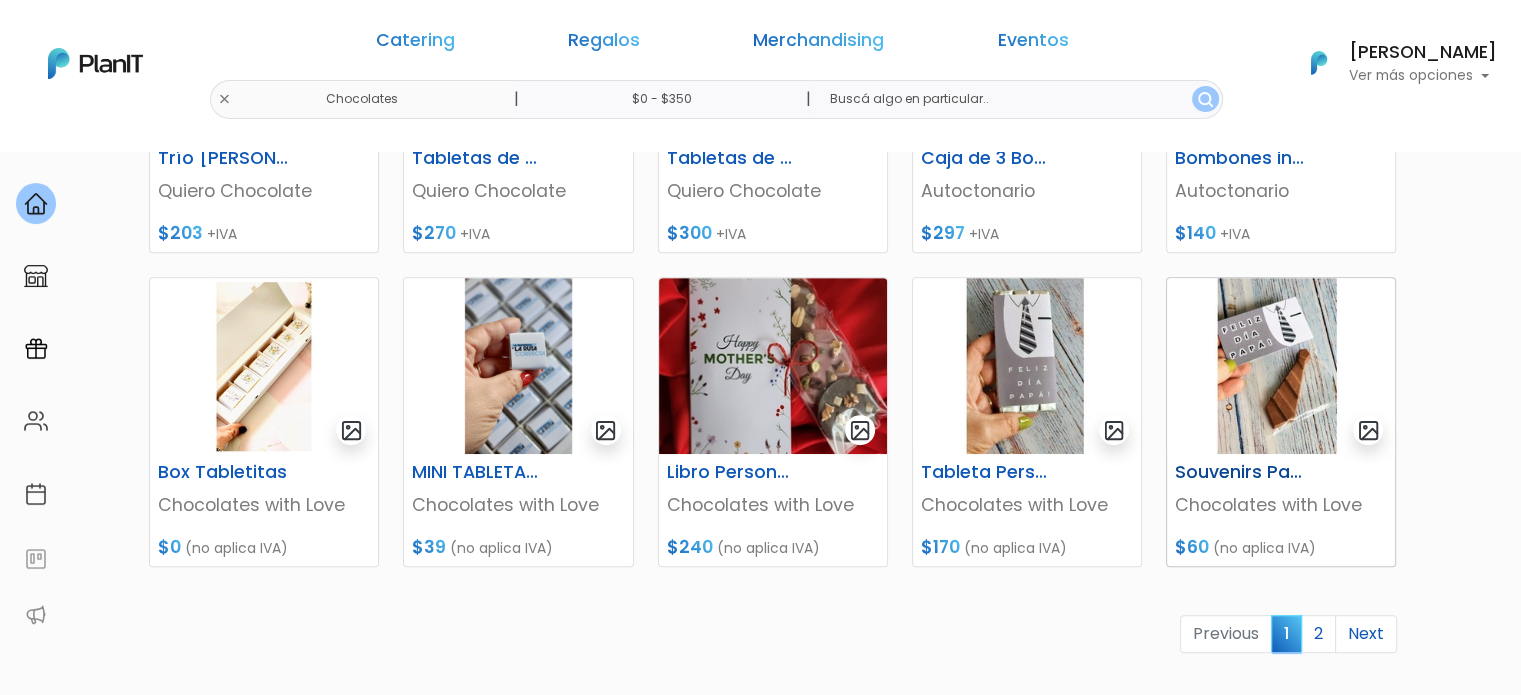 click at bounding box center [1281, 366] 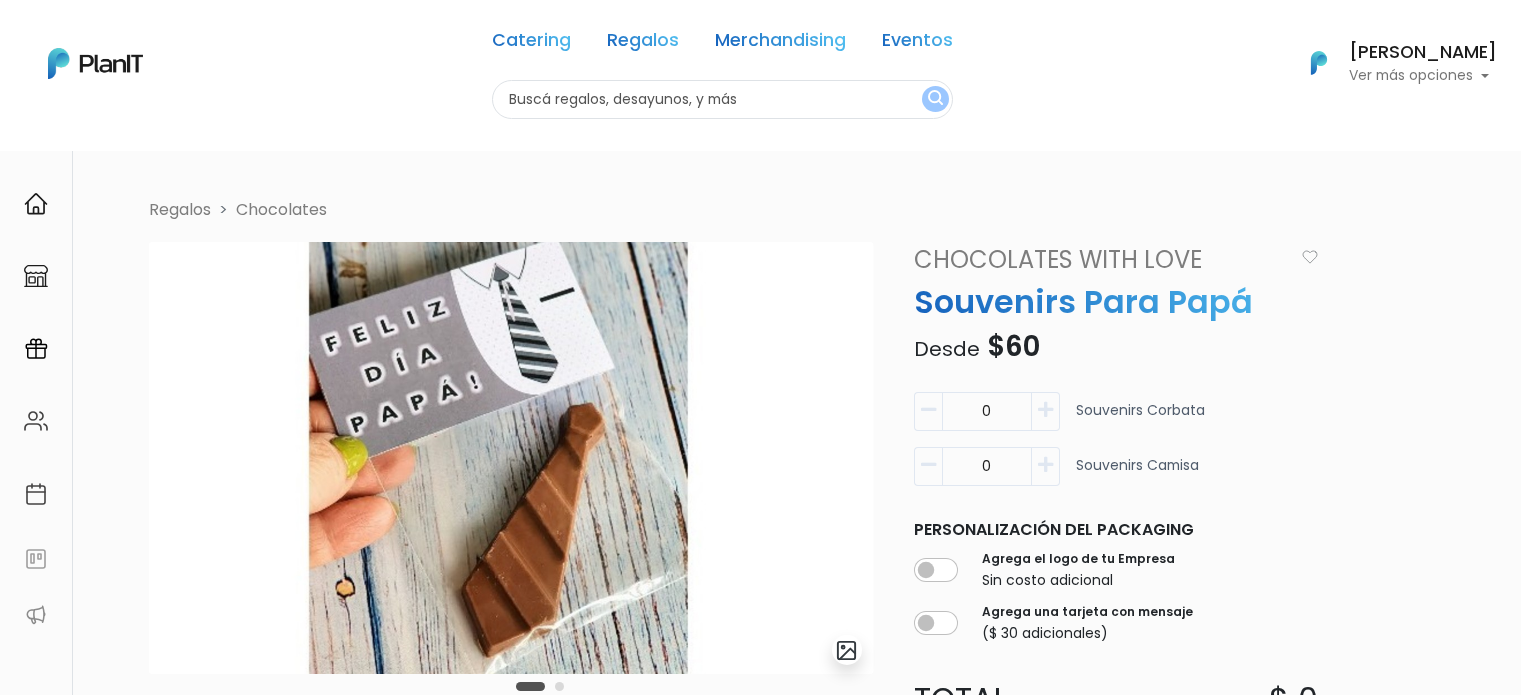 scroll, scrollTop: 0, scrollLeft: 0, axis: both 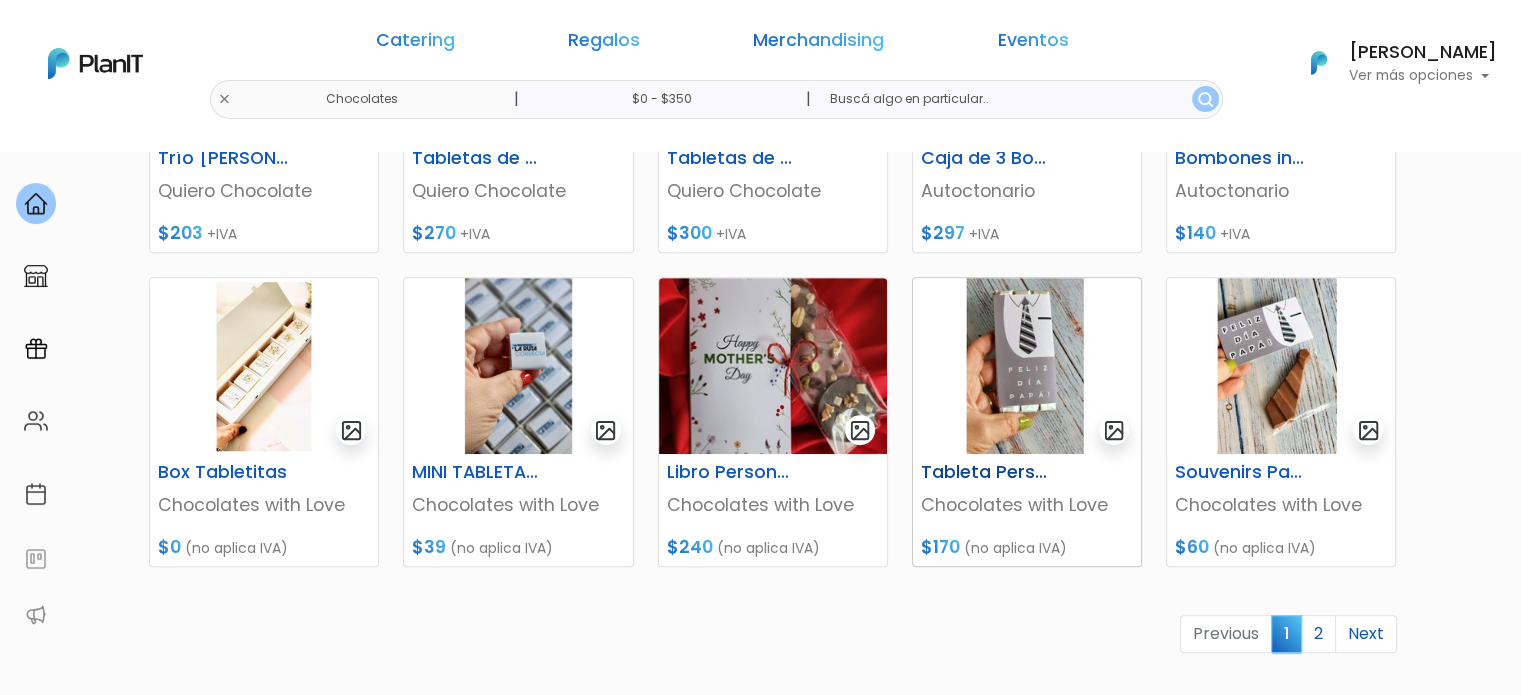 click at bounding box center [1027, 366] 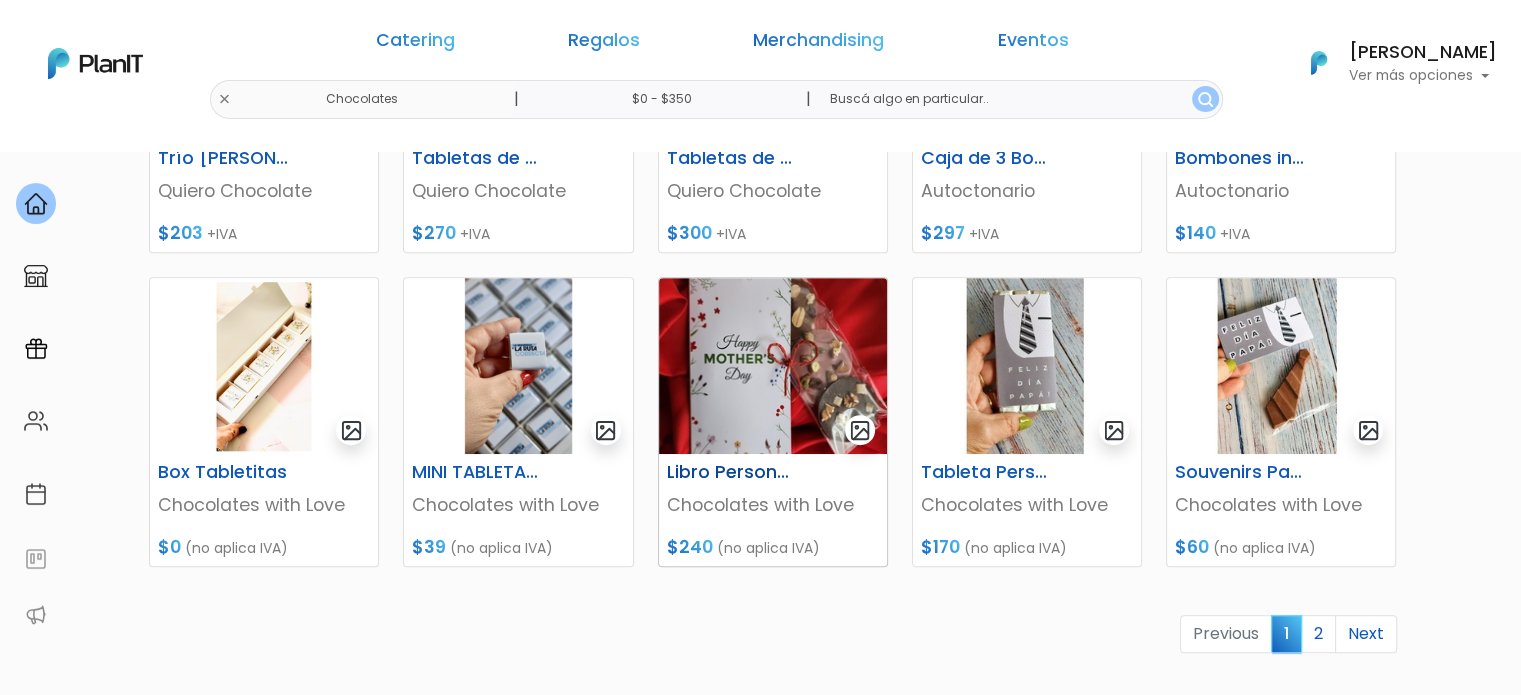 scroll, scrollTop: 600, scrollLeft: 0, axis: vertical 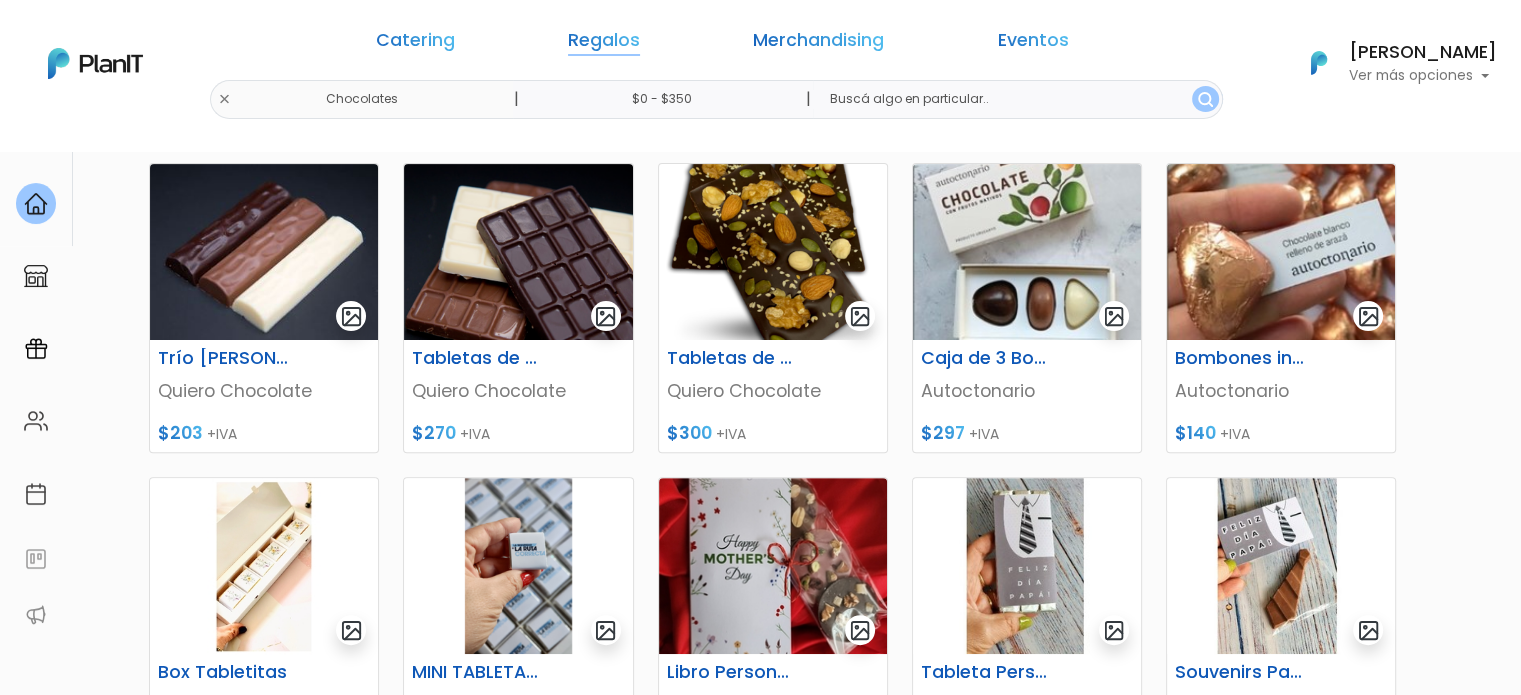 click on "Regalos" at bounding box center (604, 44) 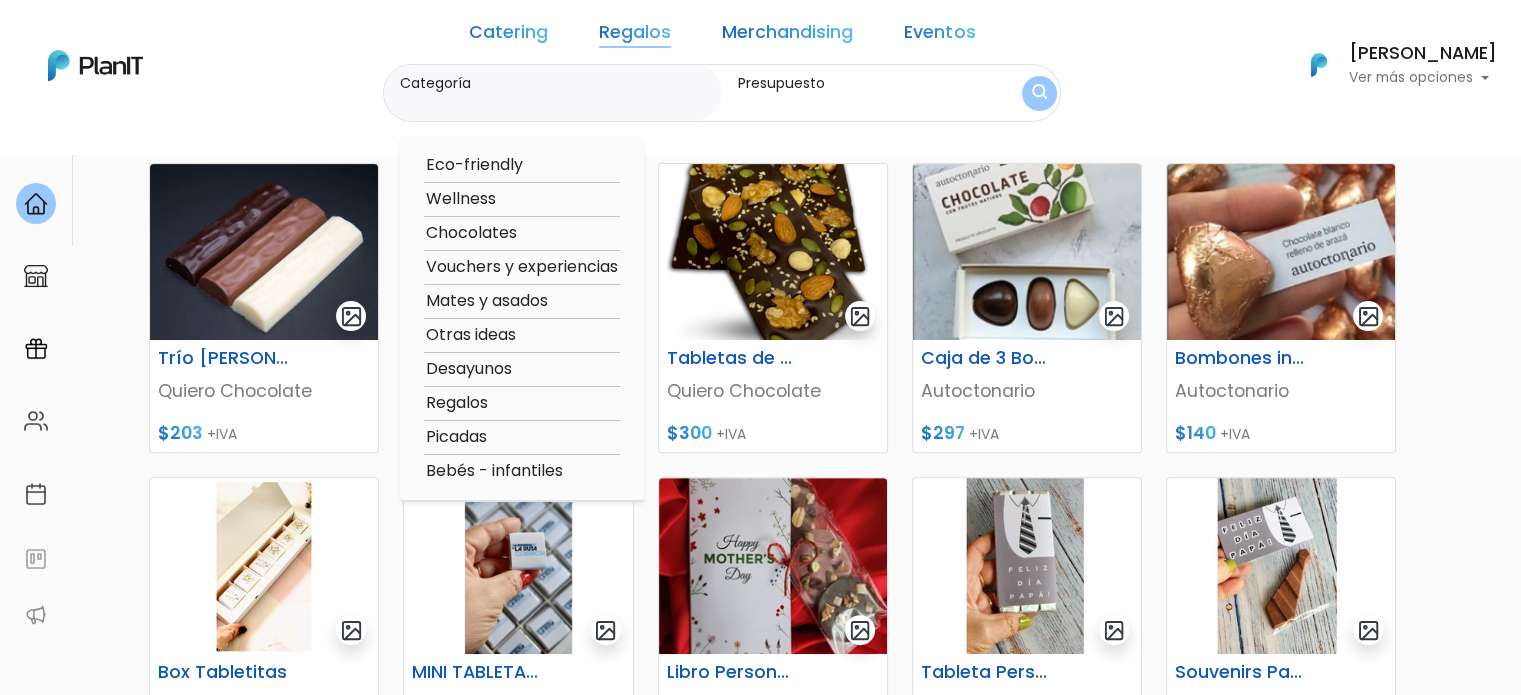 click on "Mates y asados" at bounding box center (522, 301) 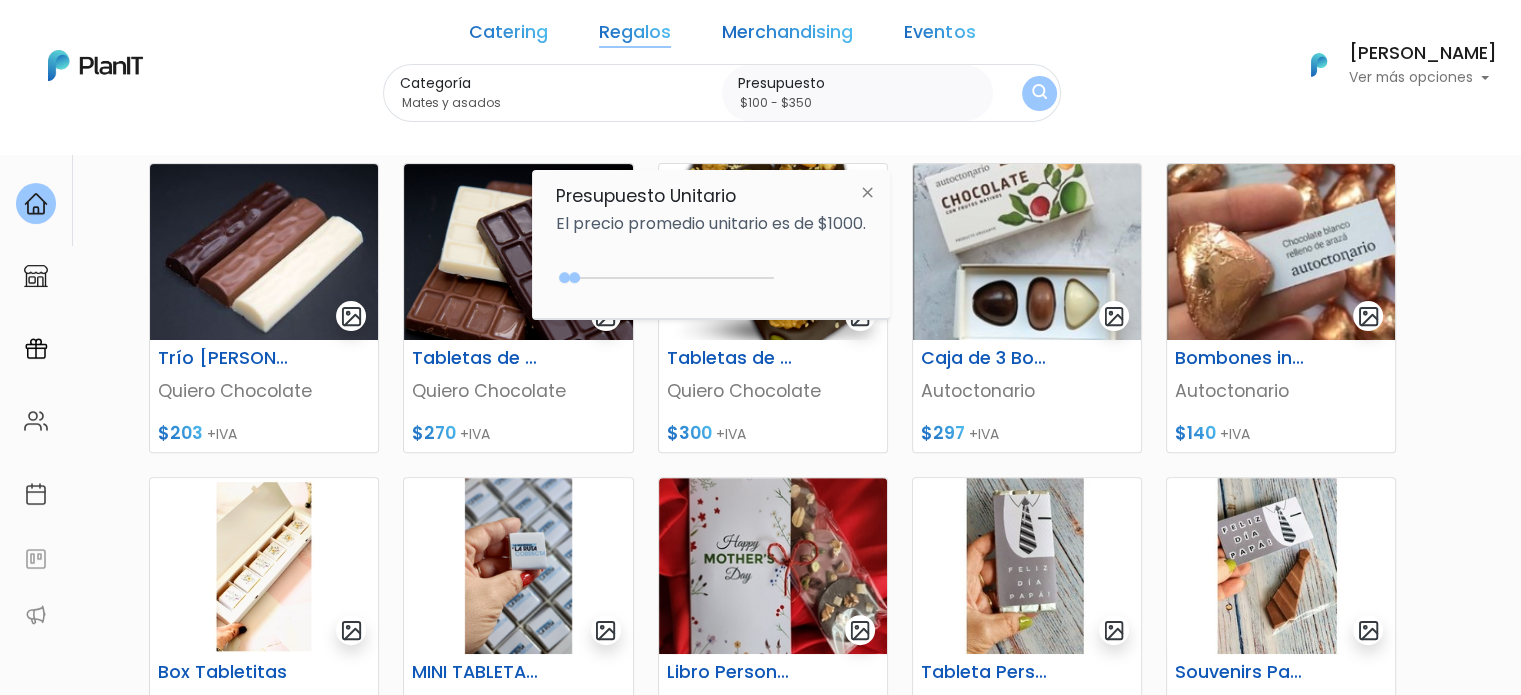 click on "100 : 350 100 350" at bounding box center (669, 282) 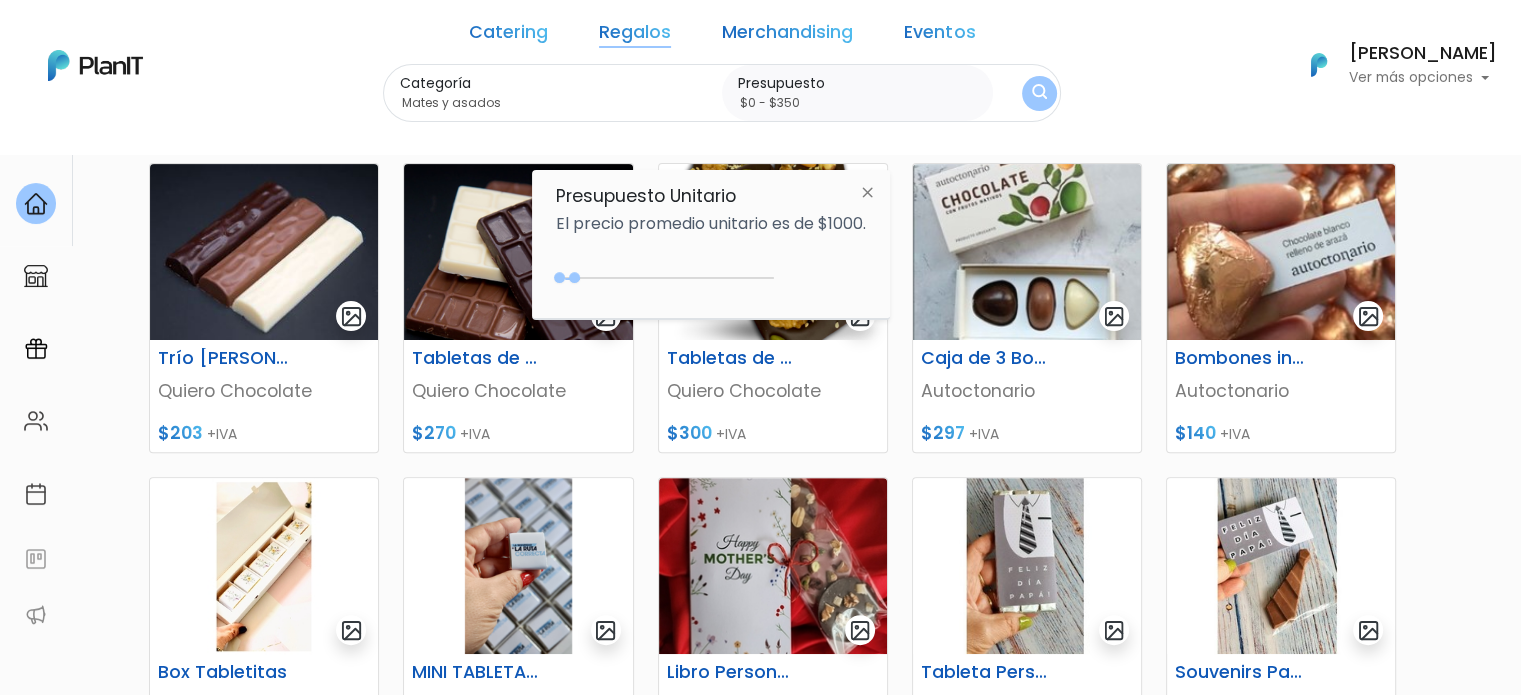 drag, startPoint x: 562, startPoint y: 279, endPoint x: 533, endPoint y: 286, distance: 29.832869 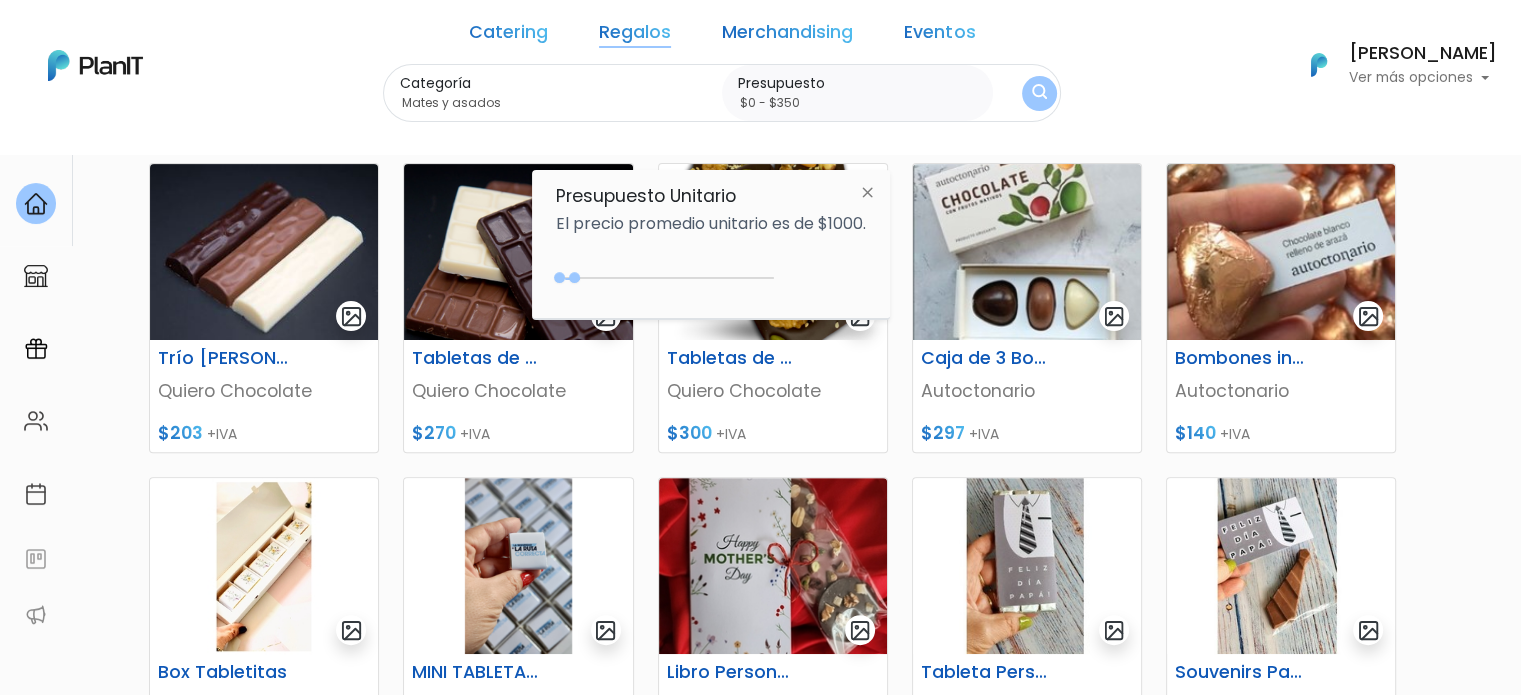 click on "Presupuesto Unitario
El precio promedio unitario es de $1000.
$350
$0
0 : 350 0 350 0,350" at bounding box center [711, 244] 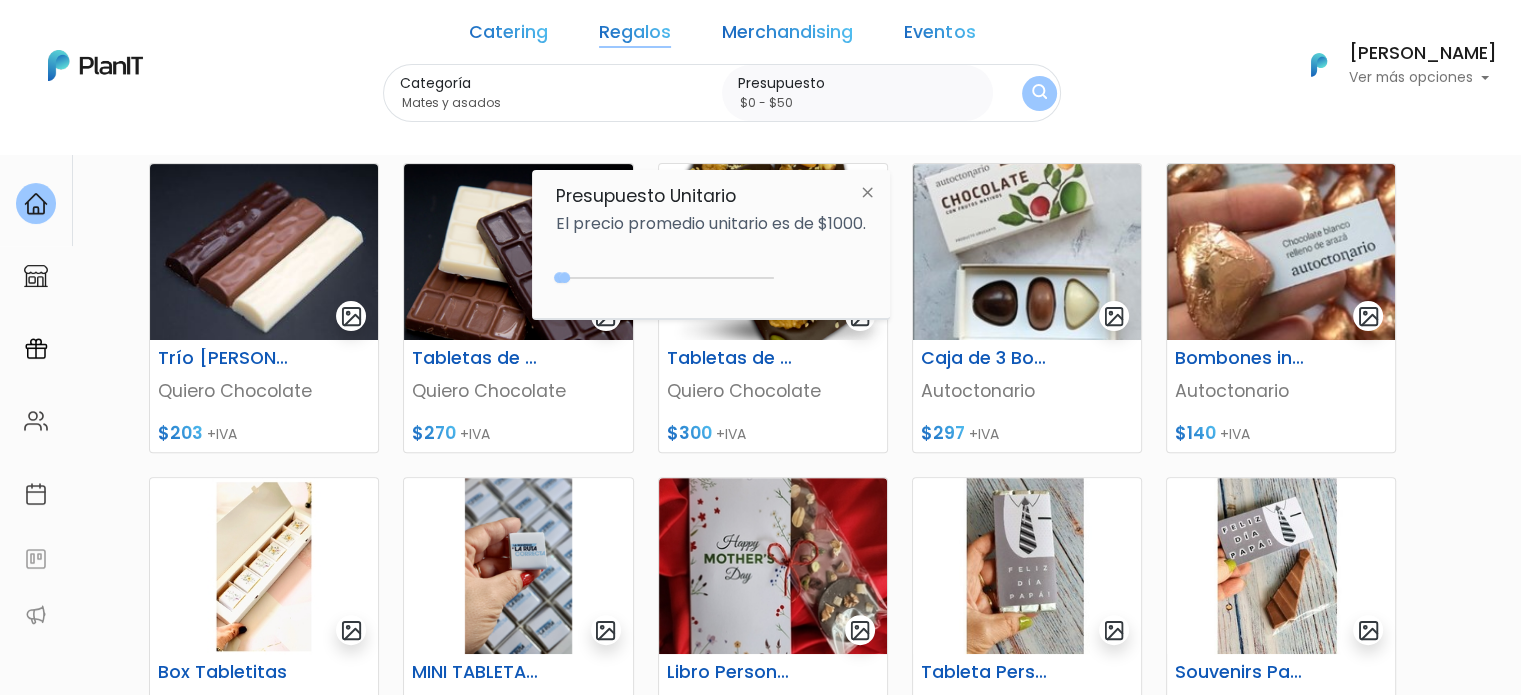 type on "$0 - $0" 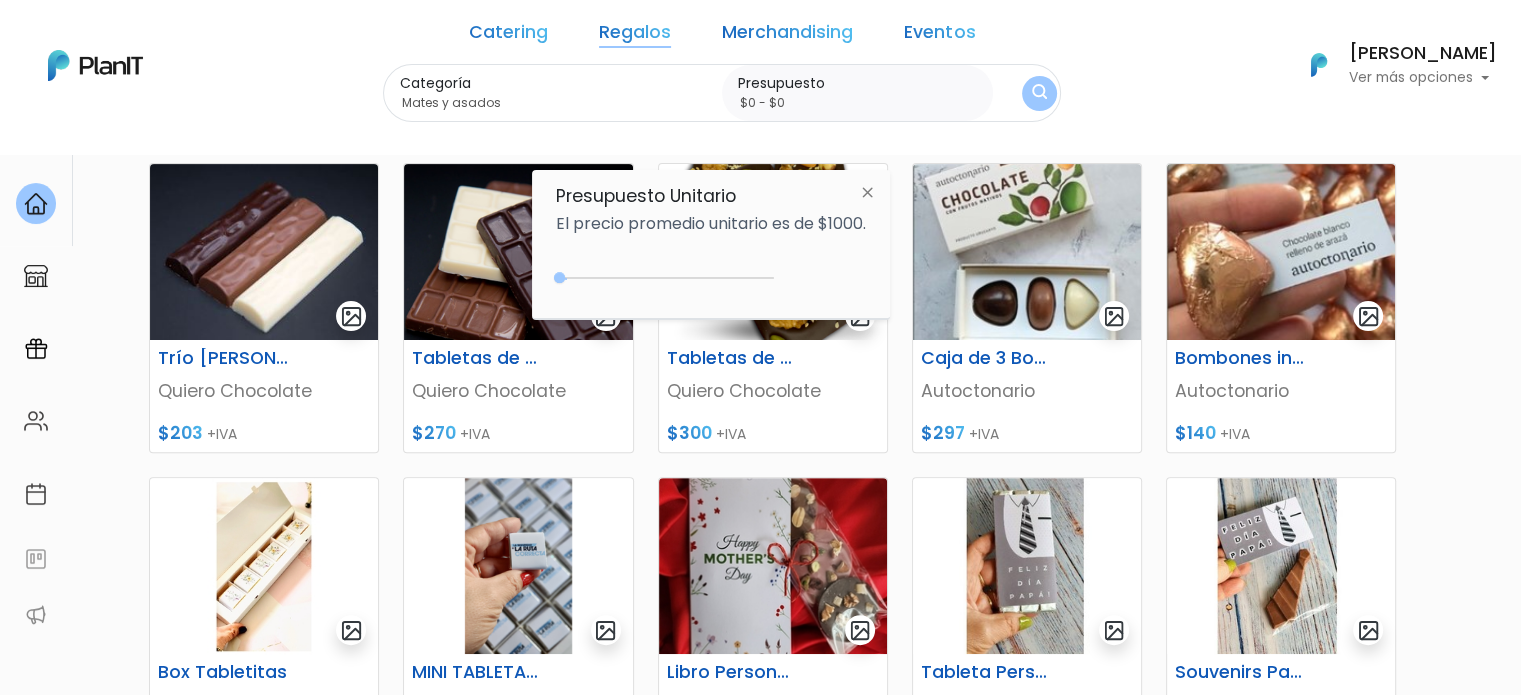 drag, startPoint x: 572, startPoint y: 278, endPoint x: 561, endPoint y: 279, distance: 11.045361 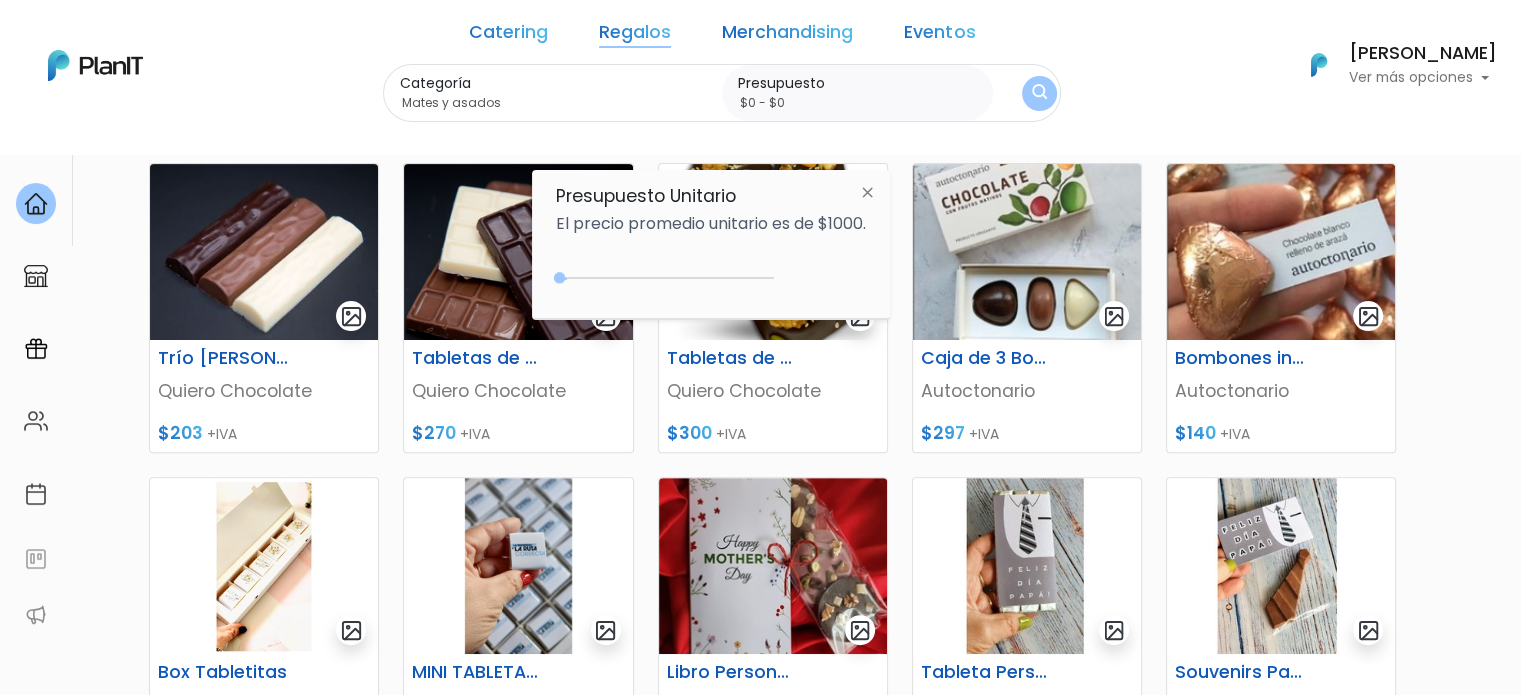 click at bounding box center (559, 277) 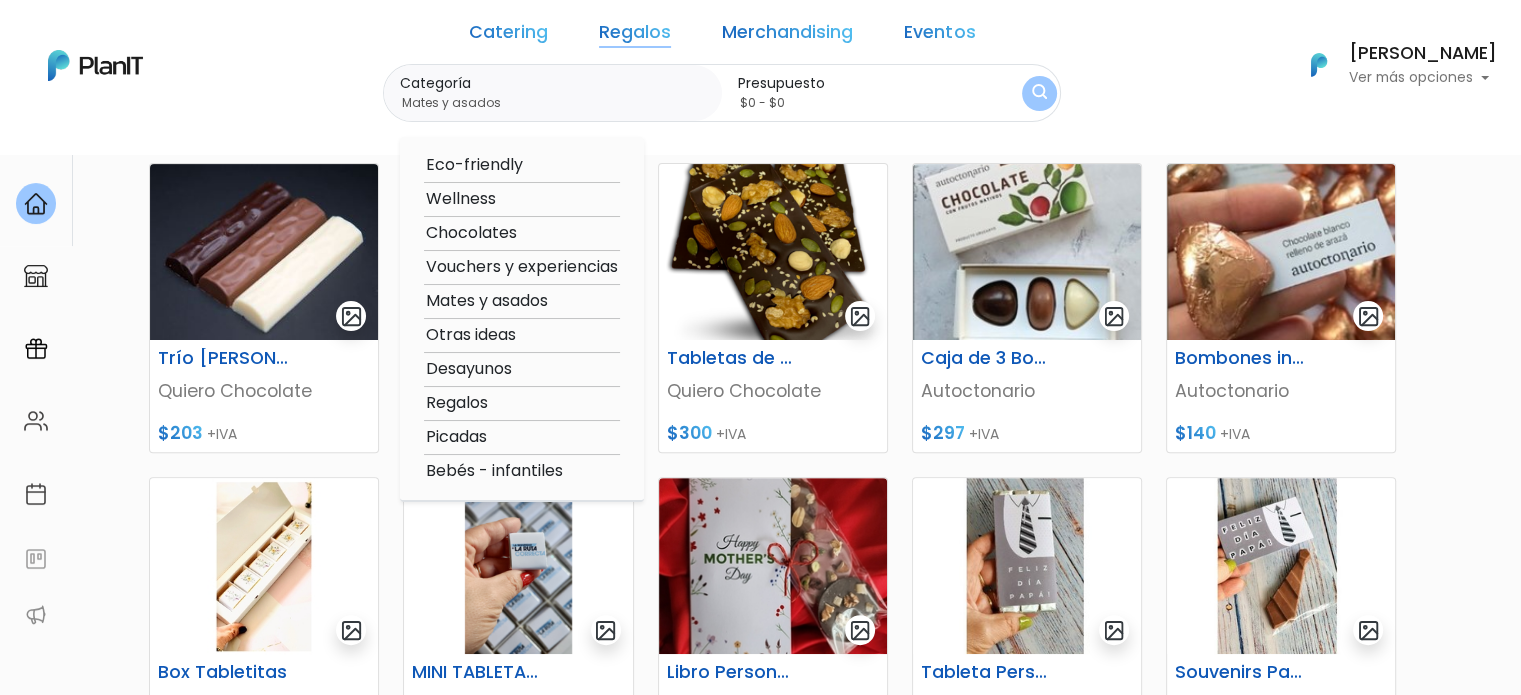 click on "Otras ideas" at bounding box center (522, 335) 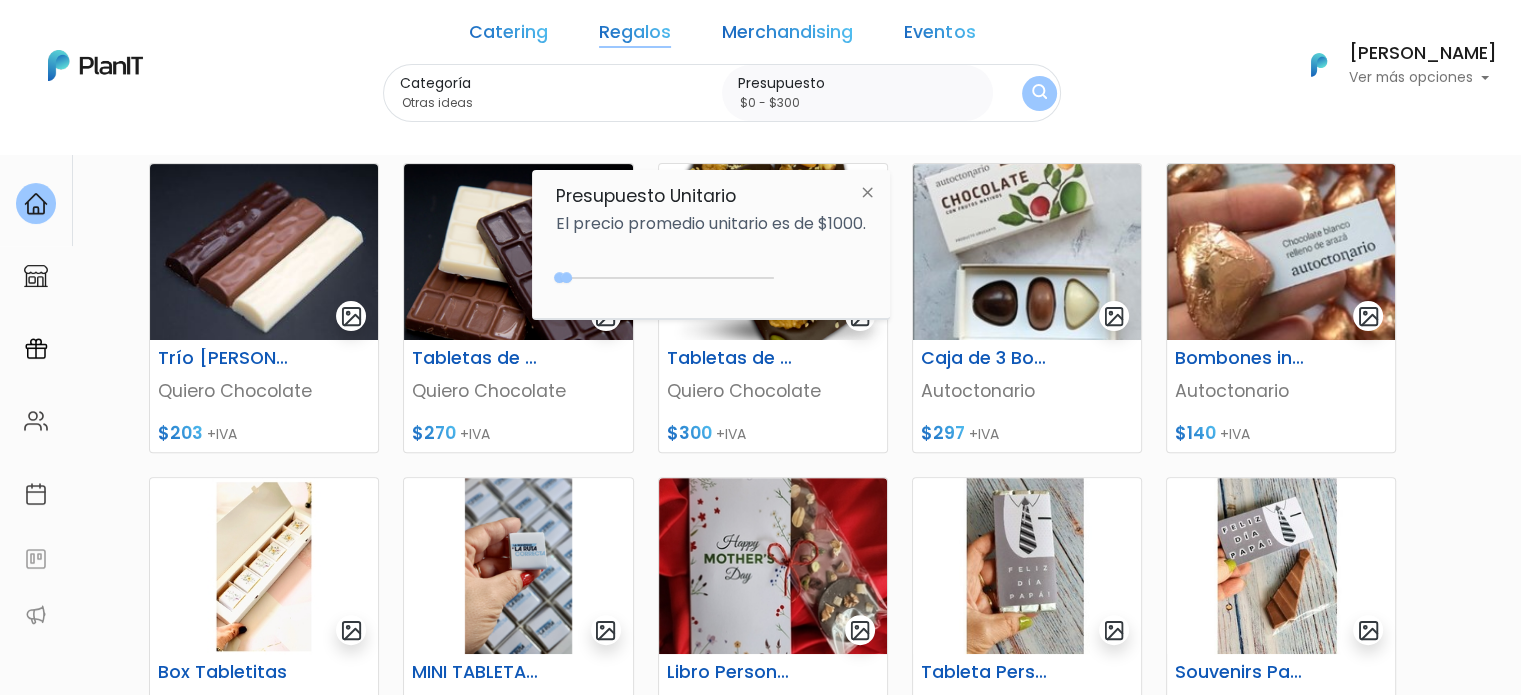 type on "$0 - $350" 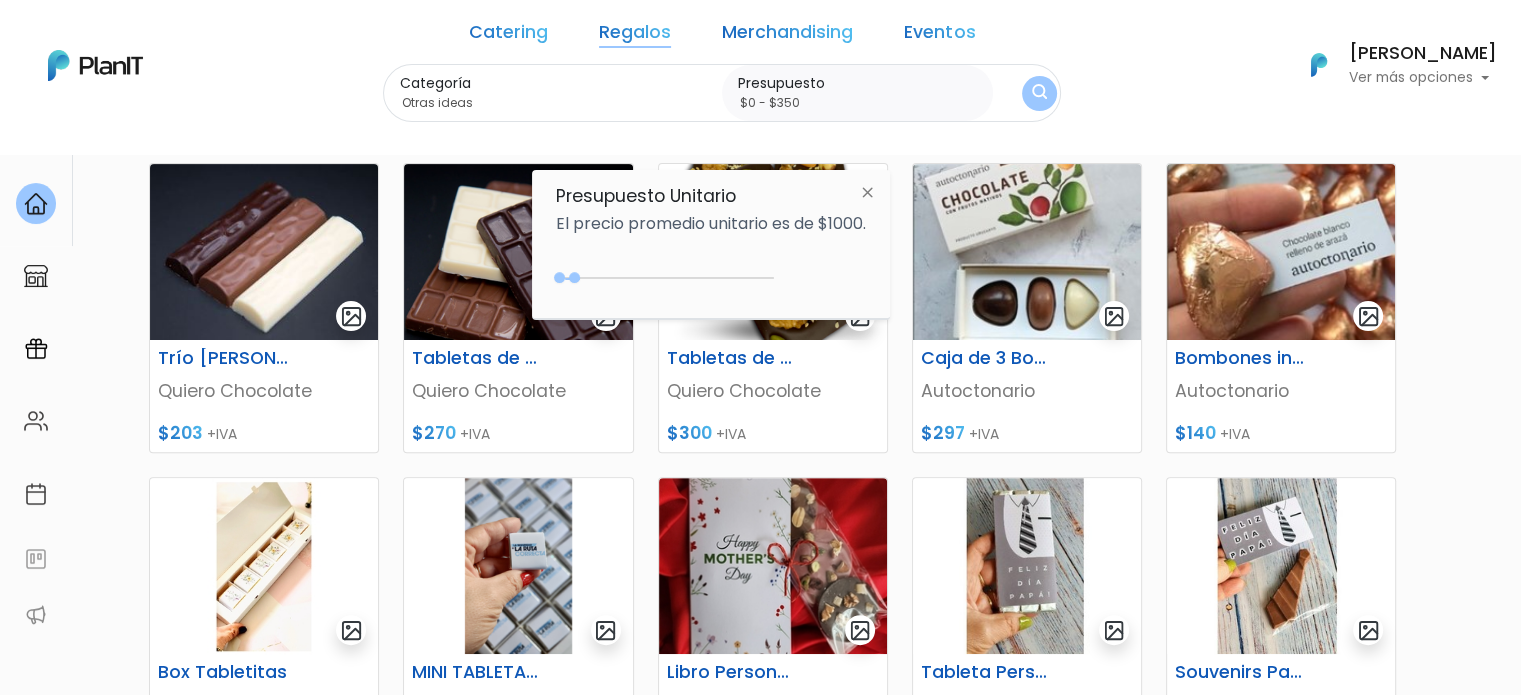 drag, startPoint x: 570, startPoint y: 278, endPoint x: 578, endPoint y: 297, distance: 20.615528 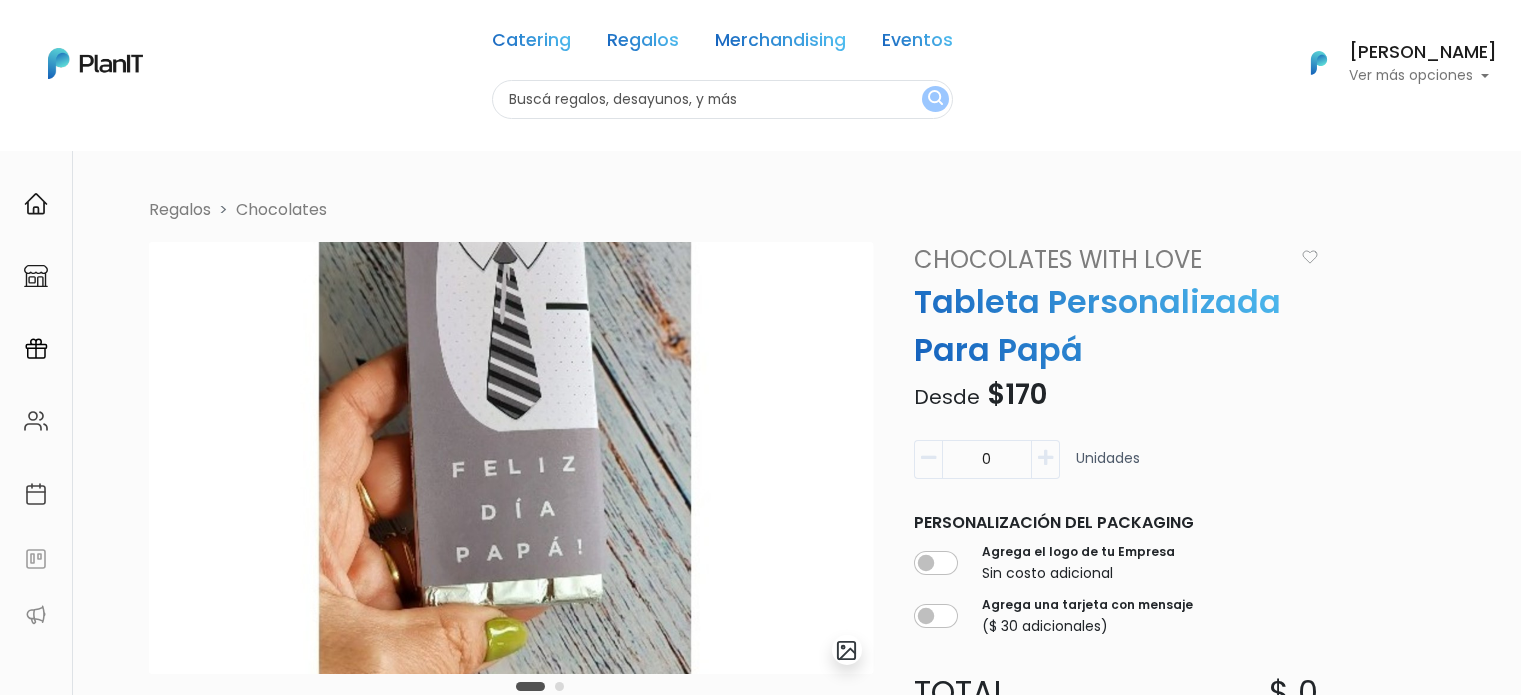 scroll, scrollTop: 0, scrollLeft: 0, axis: both 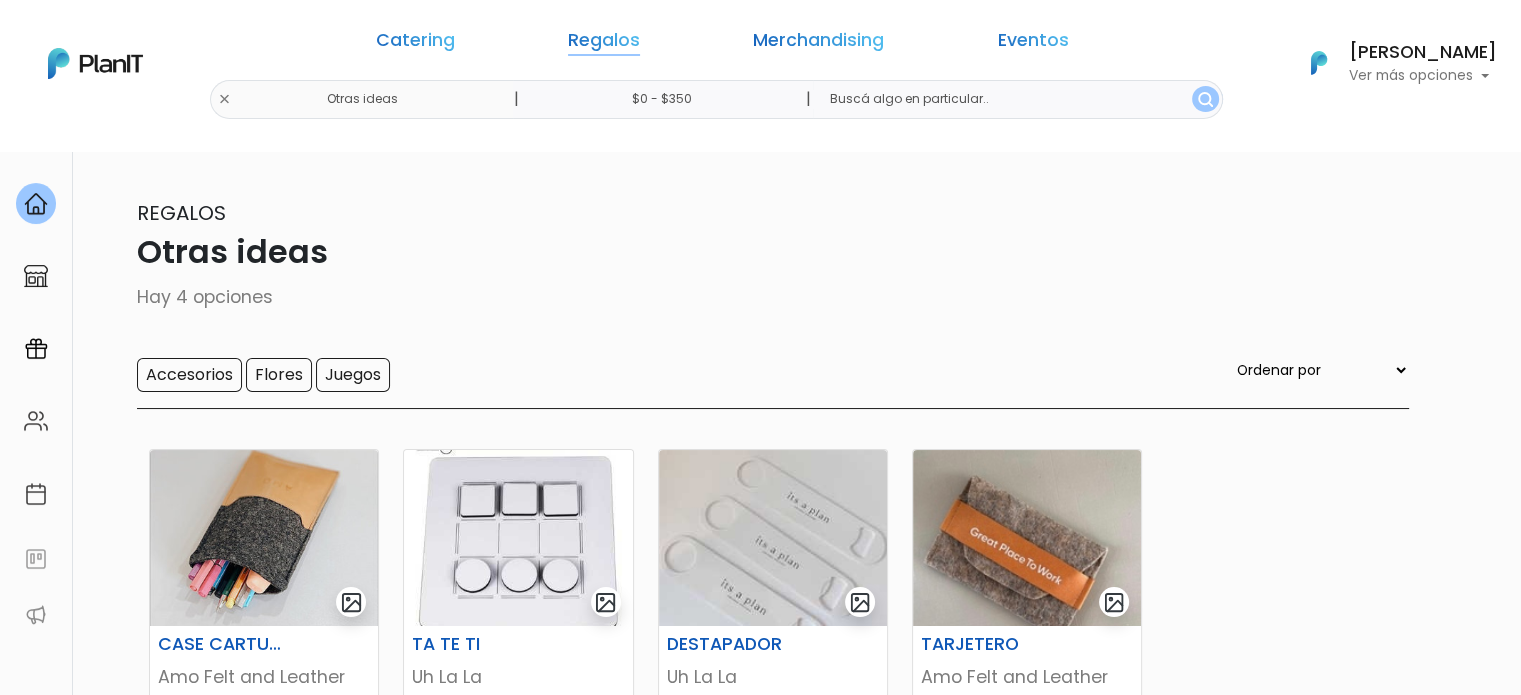 click on "Regalos" at bounding box center [604, 44] 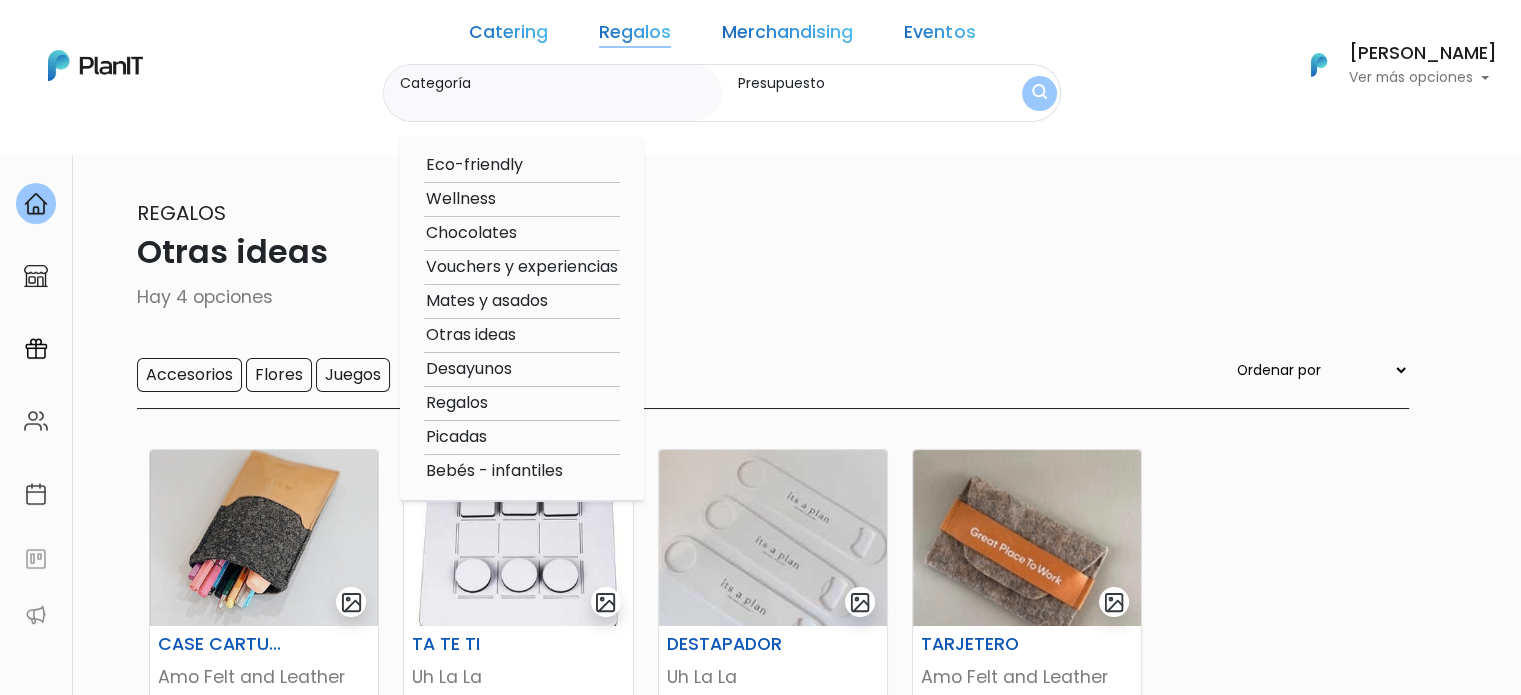 click on "Mates y asados" at bounding box center [522, 301] 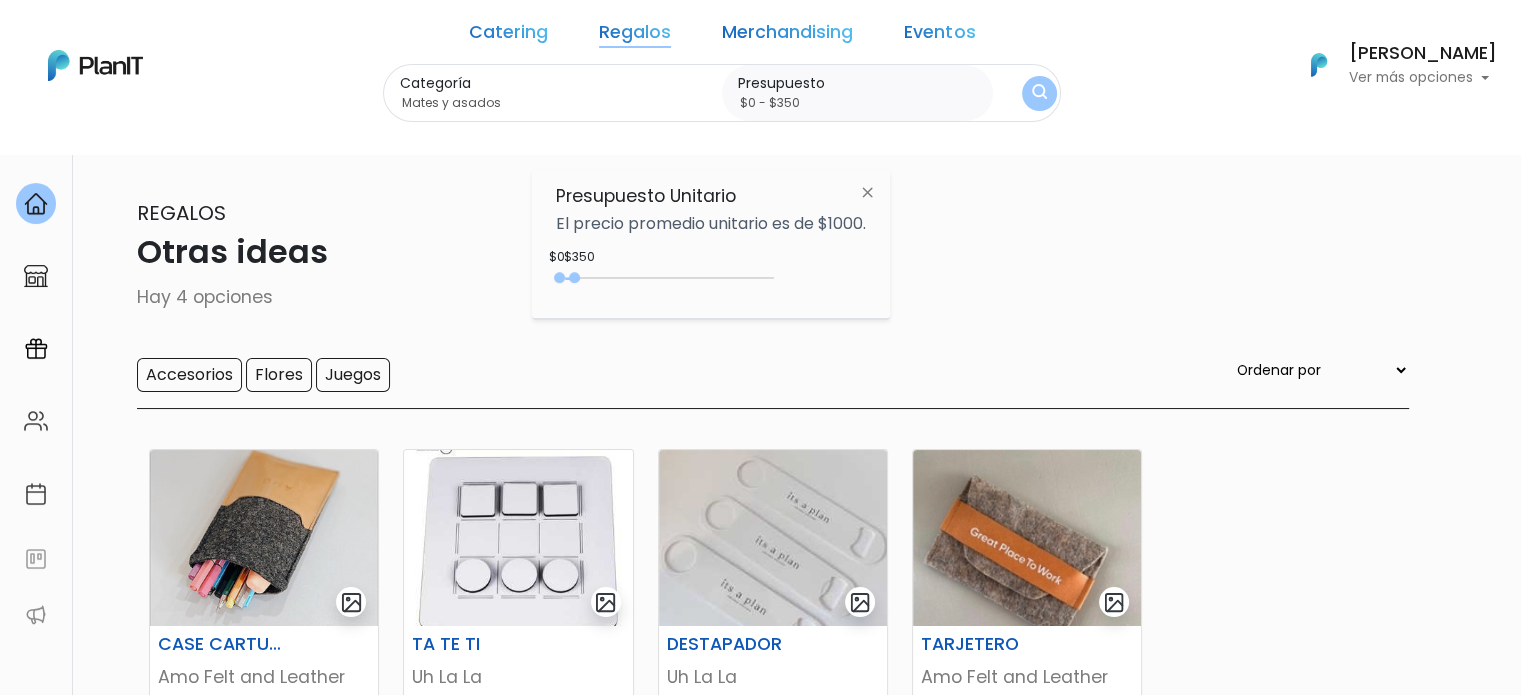 click at bounding box center [1039, 93] 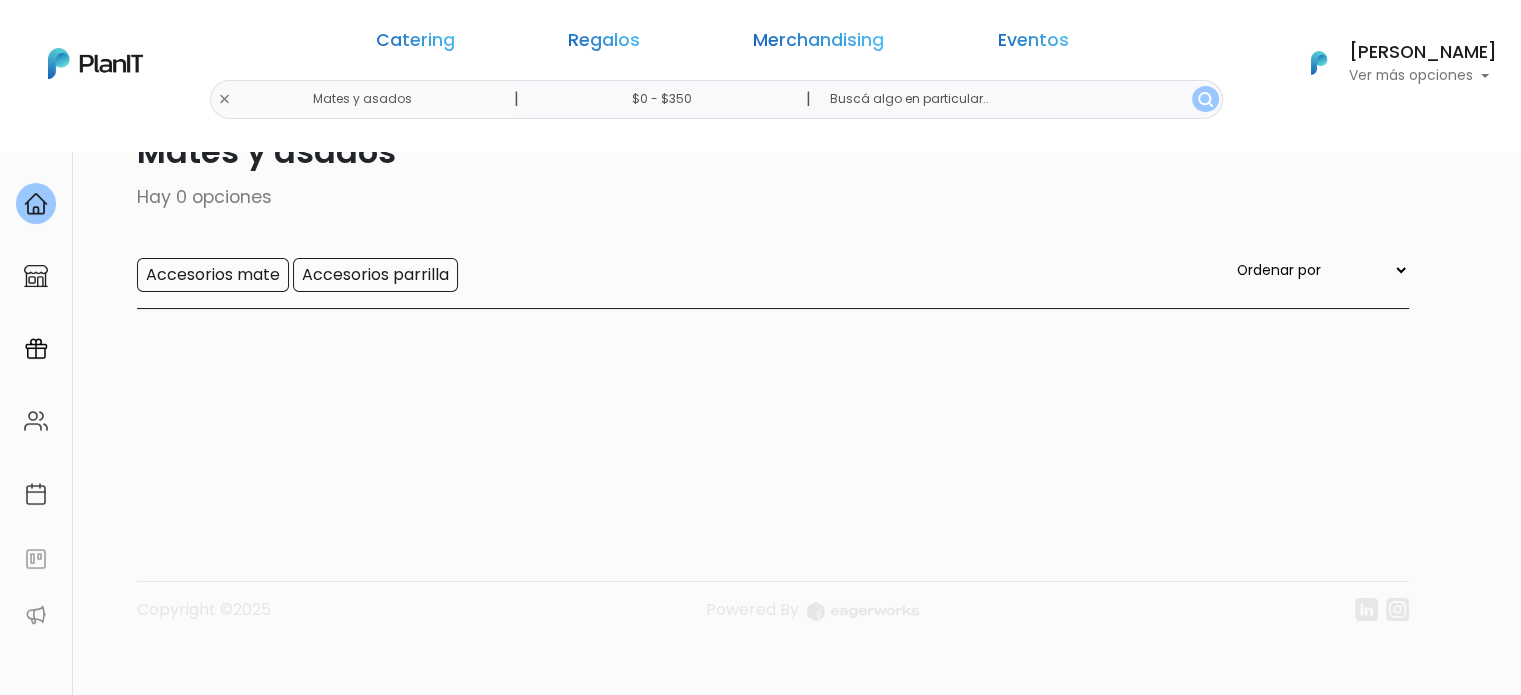 scroll, scrollTop: 151, scrollLeft: 0, axis: vertical 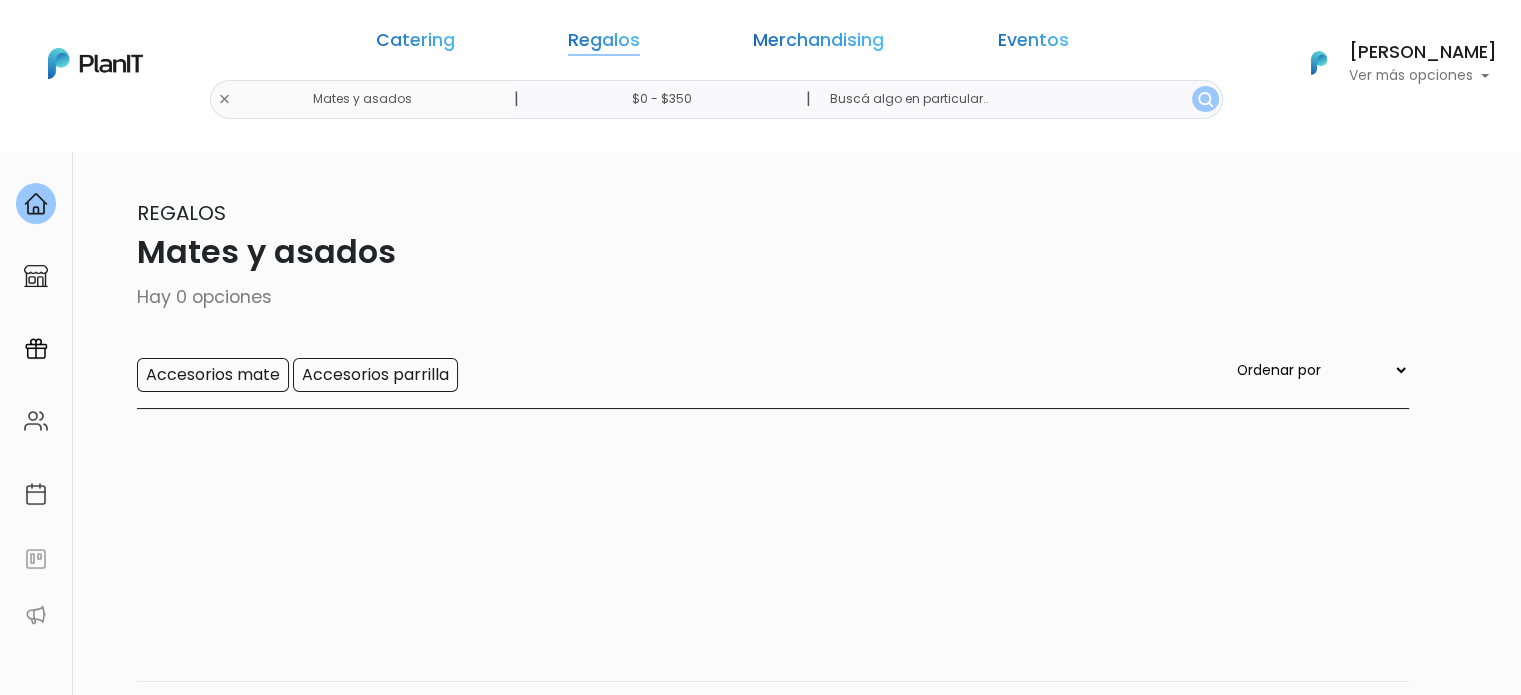 click on "Regalos" at bounding box center (604, 44) 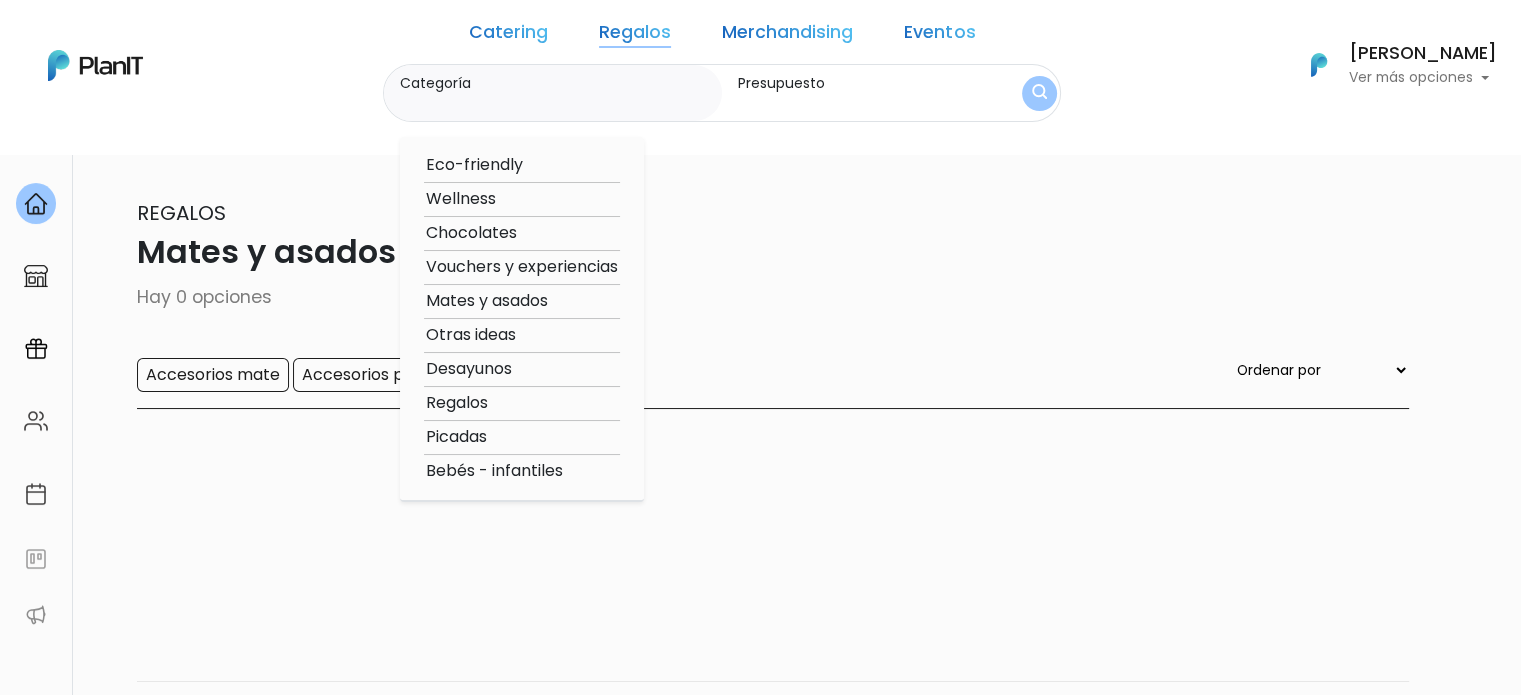 click on "Desayunos" at bounding box center (522, 369) 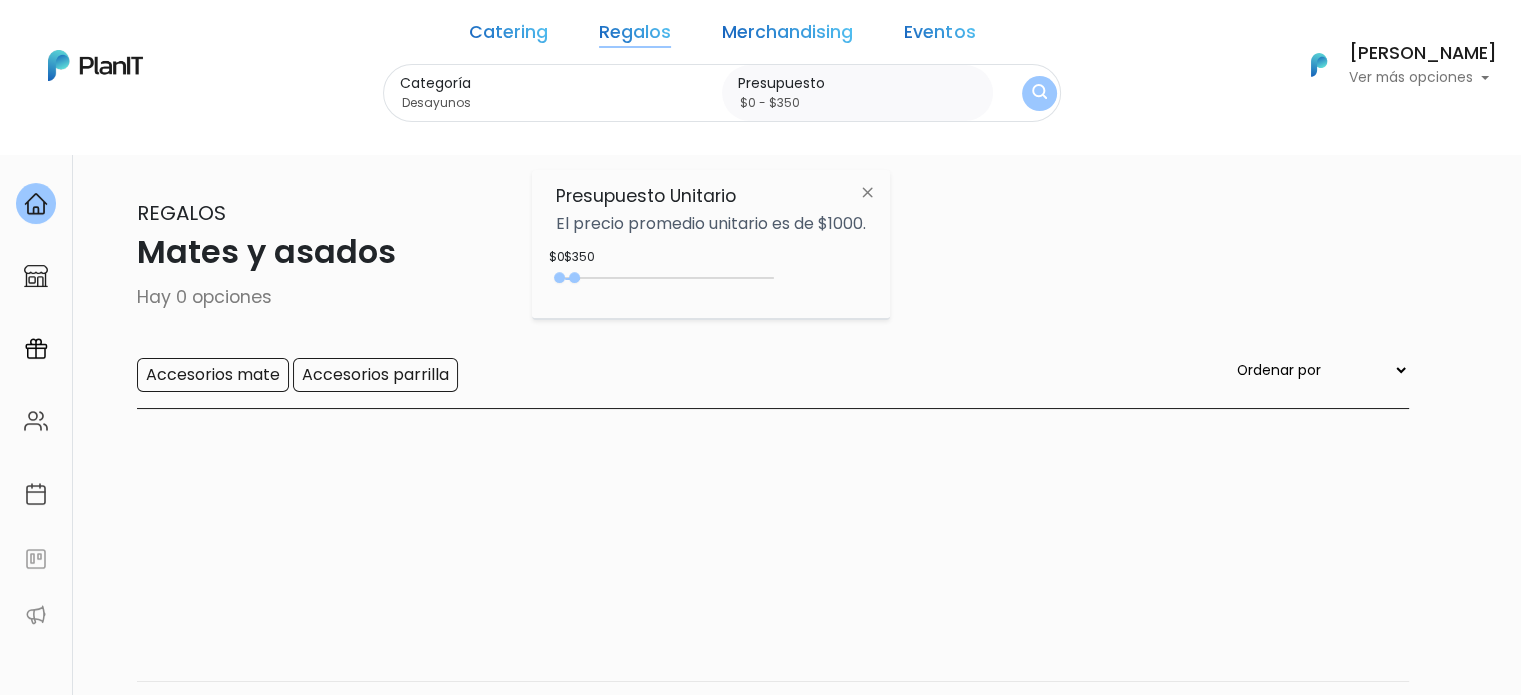 click on "Regalos" at bounding box center (635, 36) 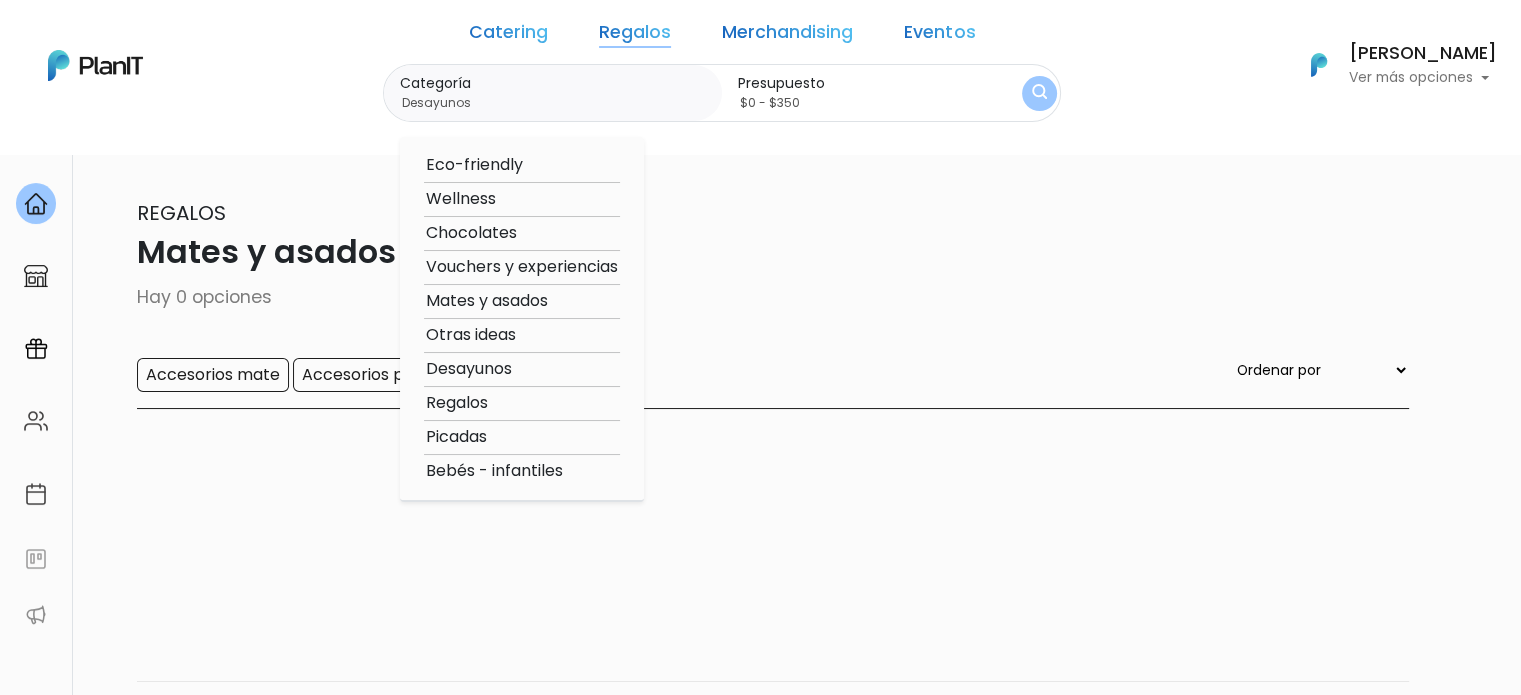 click on "Regalos" at bounding box center [522, 403] 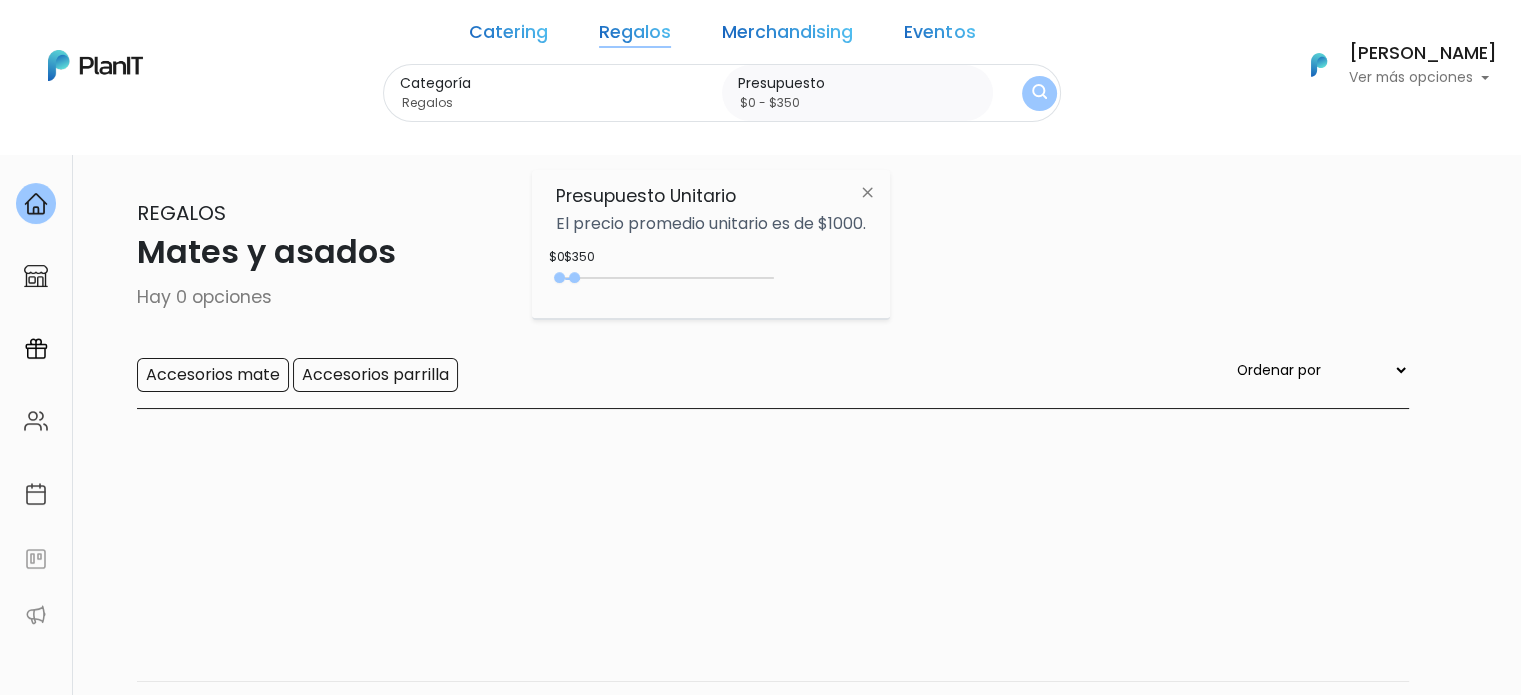 click at bounding box center (1039, 93) 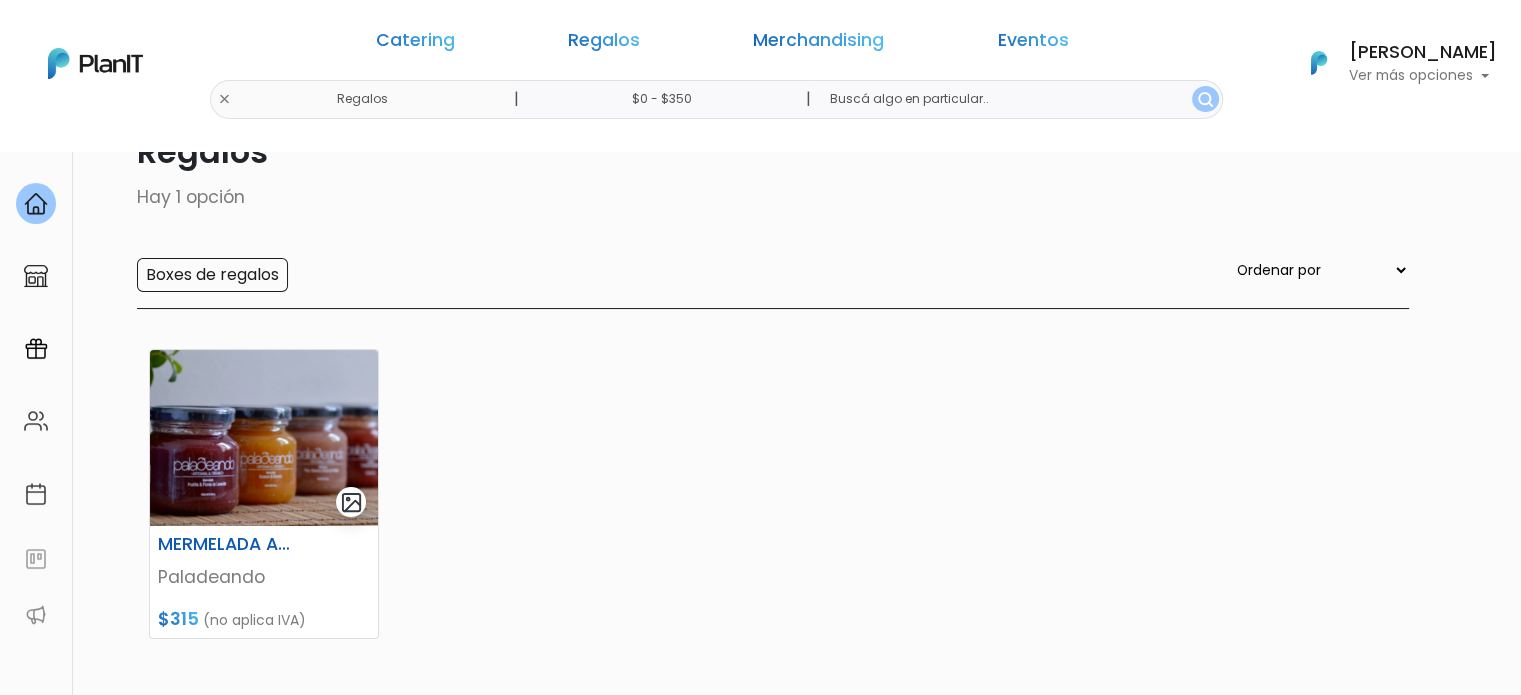 scroll, scrollTop: 200, scrollLeft: 0, axis: vertical 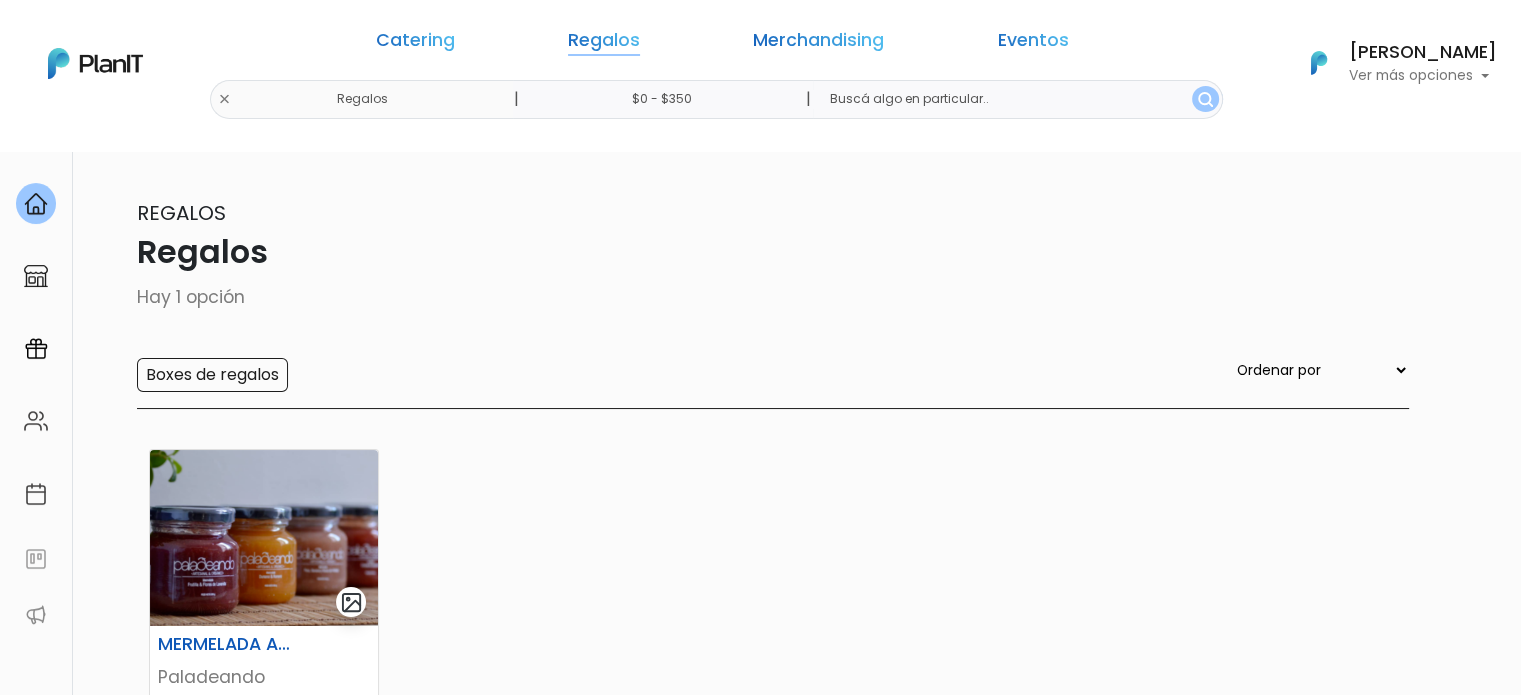 click on "Regalos" at bounding box center [604, 44] 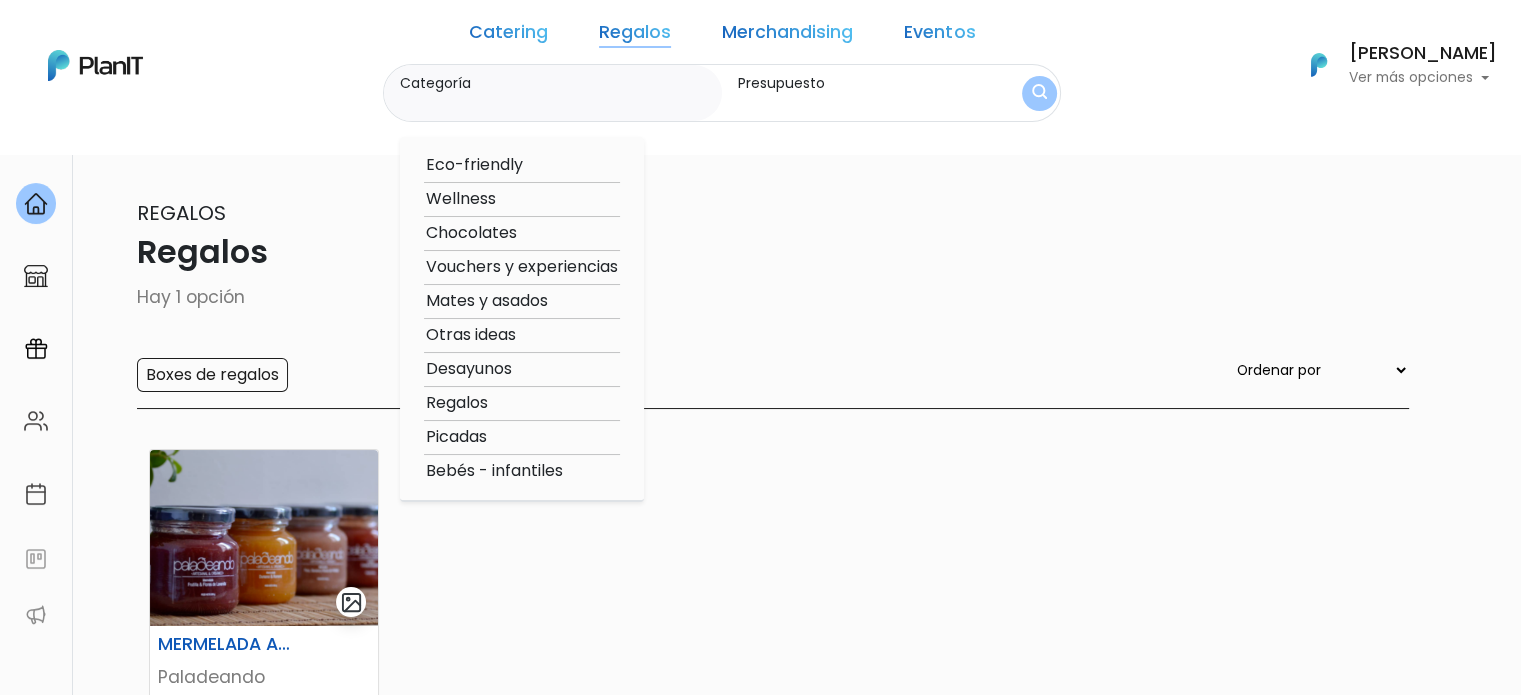 click on "Picadas" at bounding box center [522, 437] 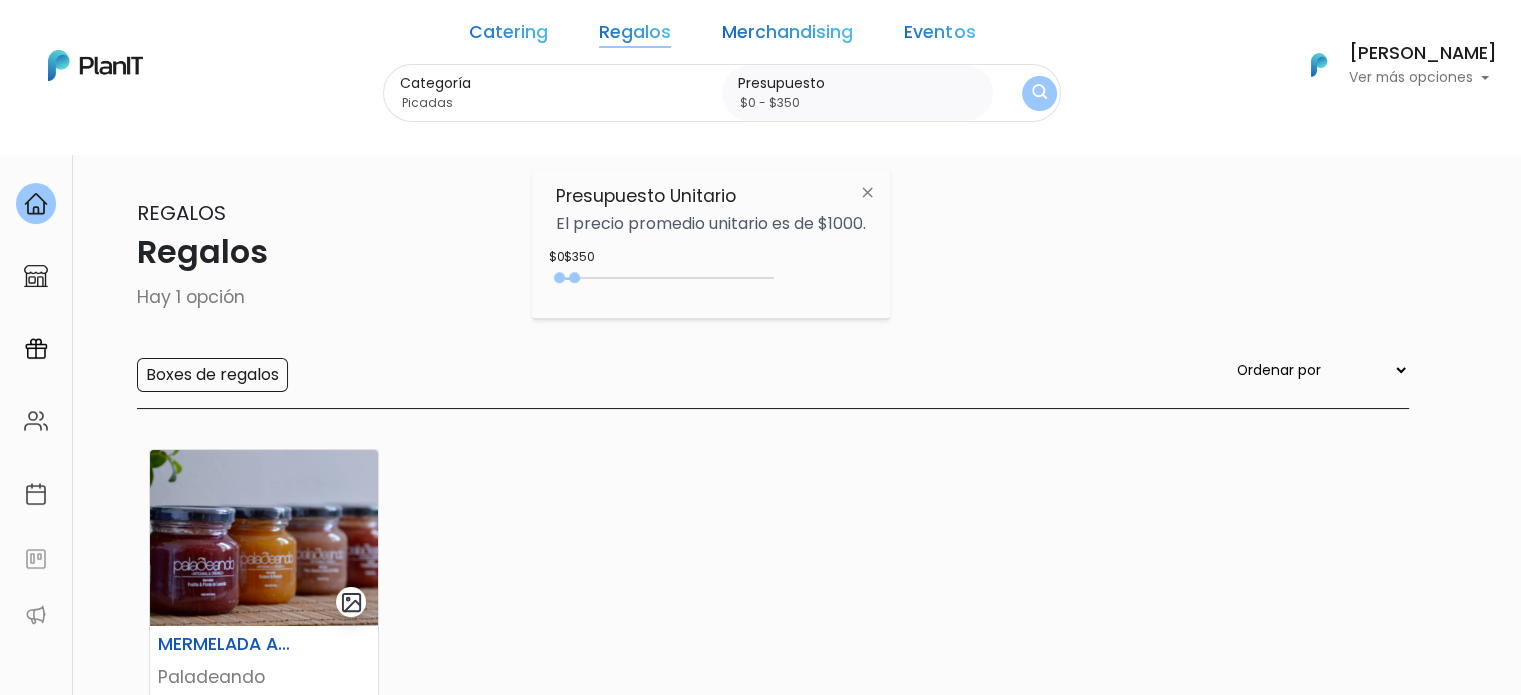 click on "Regalos" at bounding box center [635, 36] 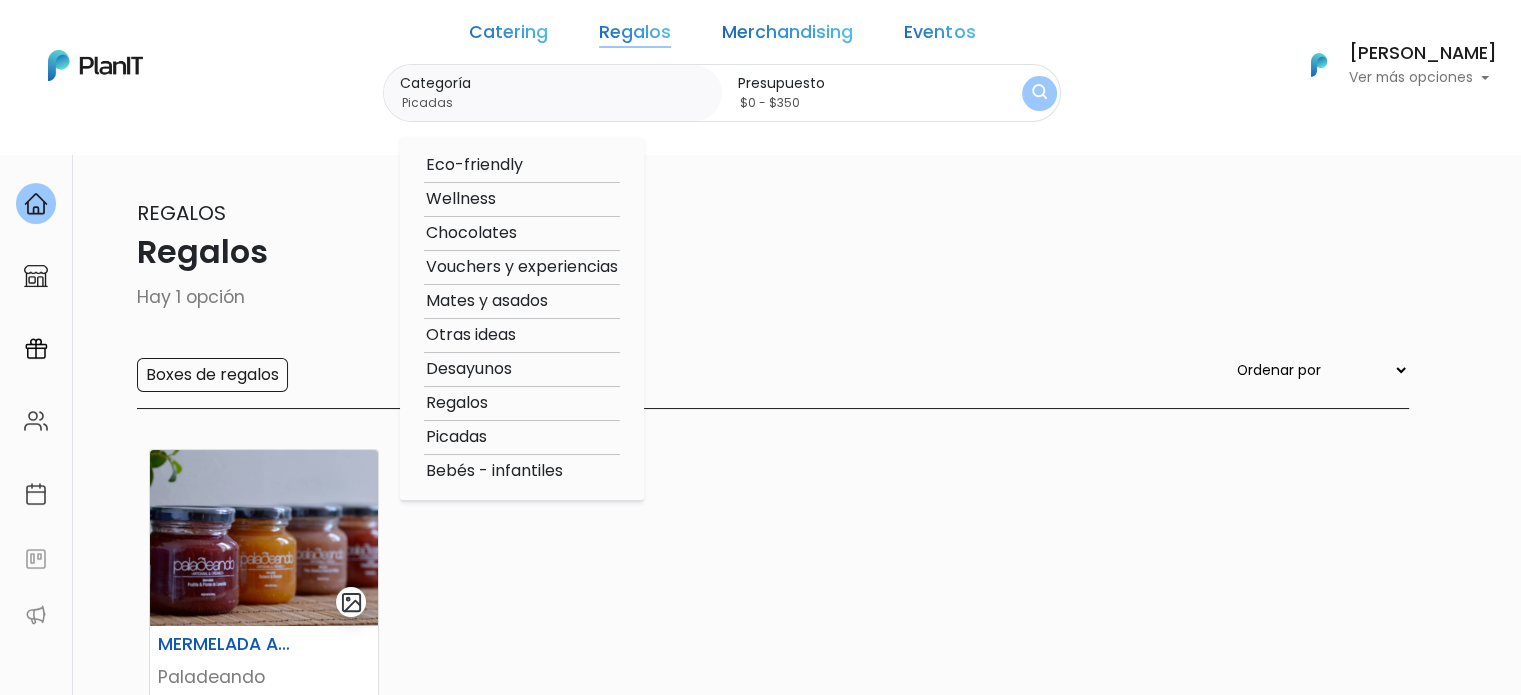 click on "1 resultados
Regalos
Regalos
Hay 1 opción
Boxes de regalos
Ordenar por Menor Precio
Mayor Precio
Reviews
Últimos ingresos
MERMELADA ARTESANAL
Paladeando
$315
(no aplica IVA)" at bounding box center (761, 524) 